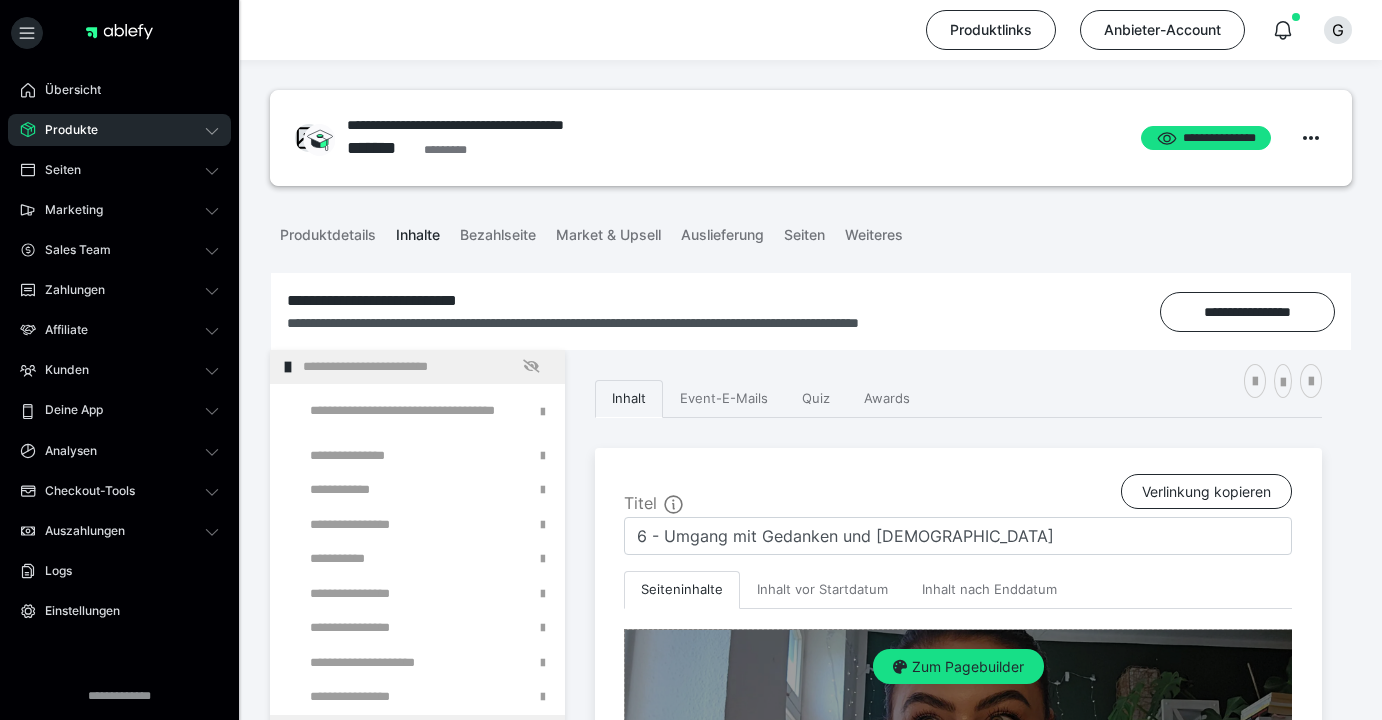 scroll, scrollTop: 324, scrollLeft: 0, axis: vertical 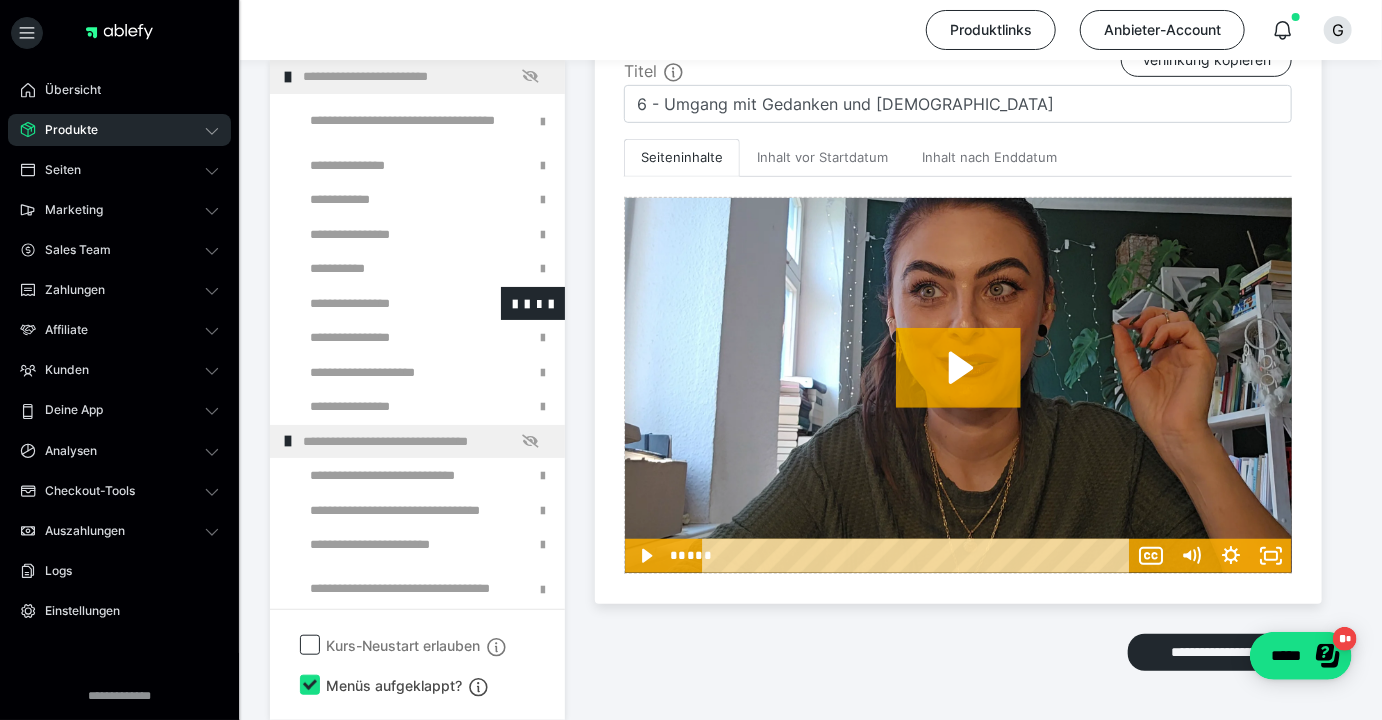 click at bounding box center [375, 304] 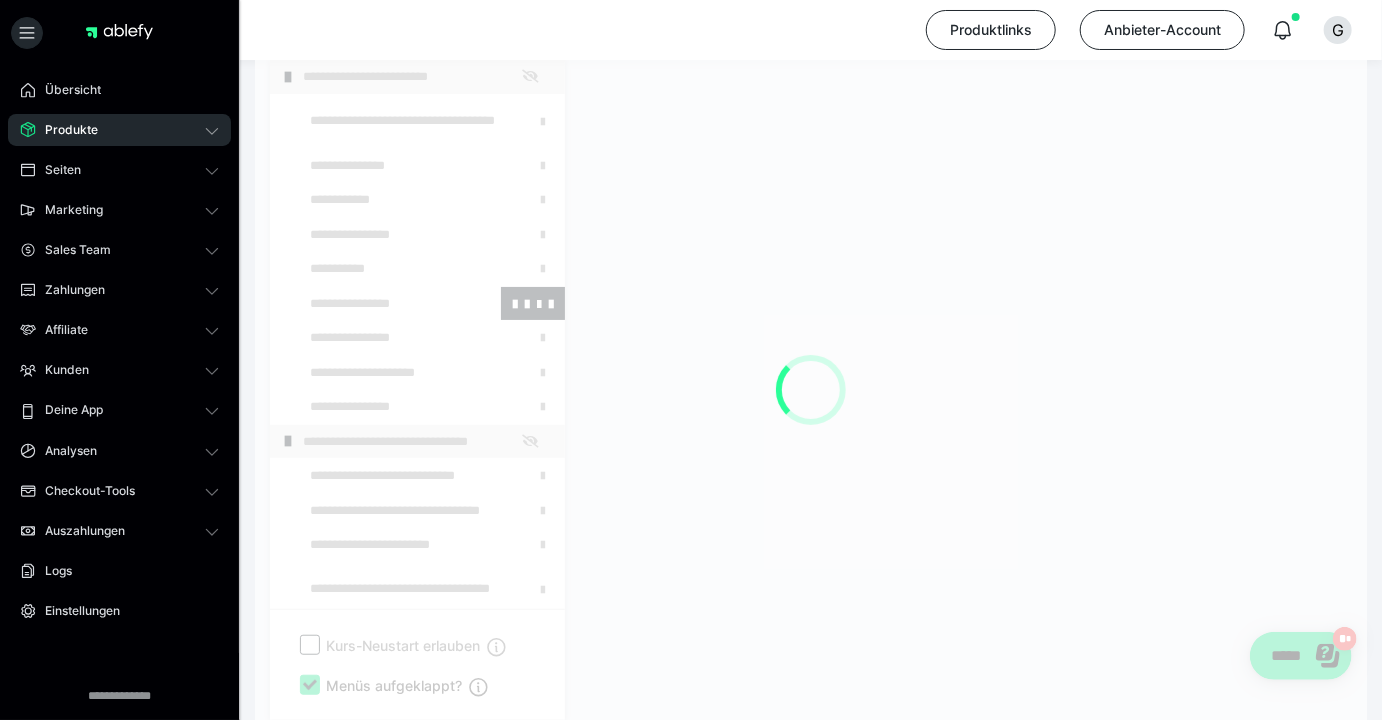 scroll, scrollTop: 289, scrollLeft: 0, axis: vertical 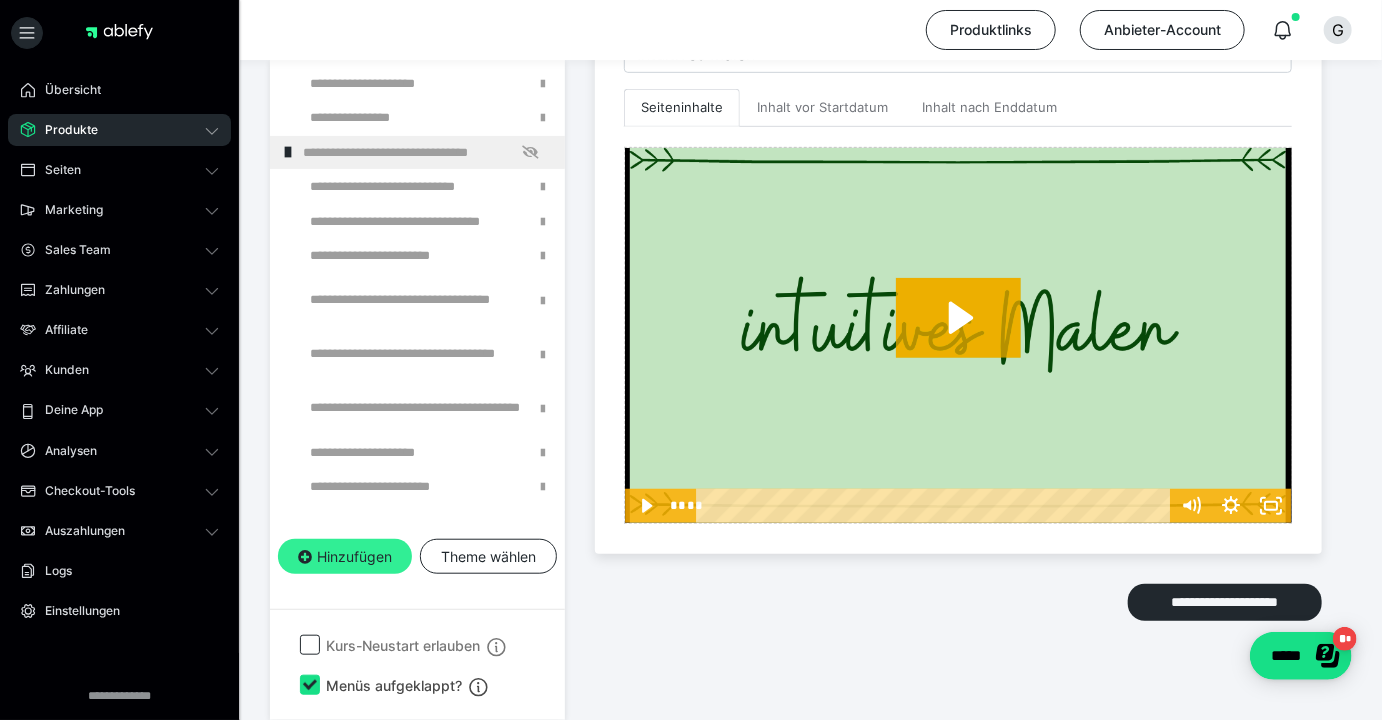 click on "Hinzufügen" at bounding box center (345, 557) 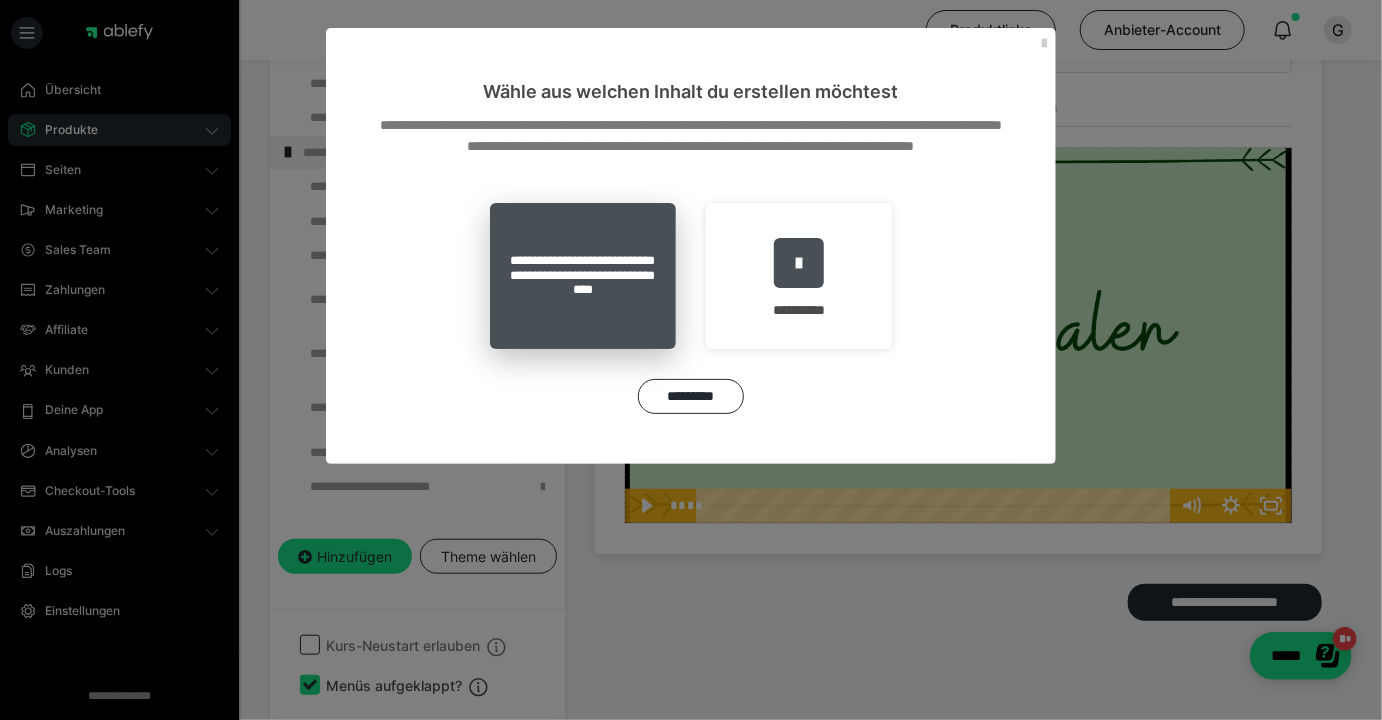click on "**********" at bounding box center (583, 276) 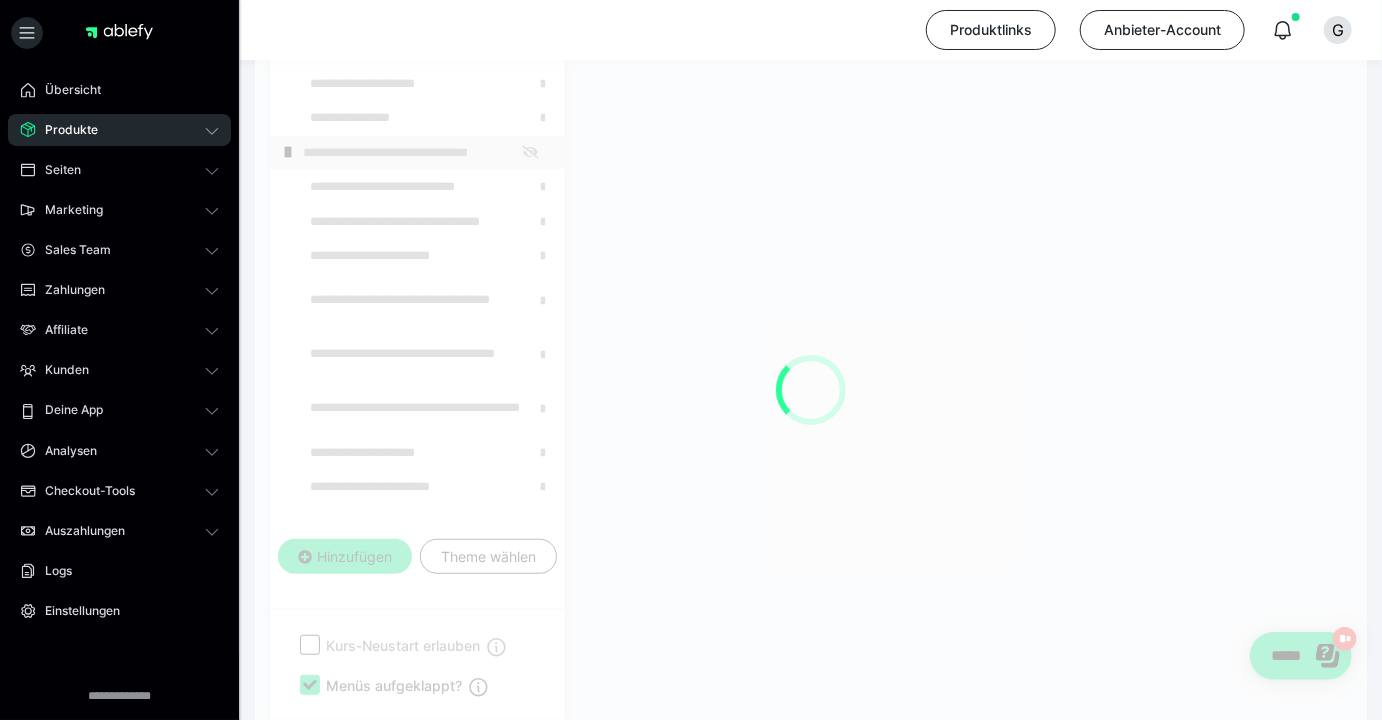 scroll, scrollTop: 289, scrollLeft: 0, axis: vertical 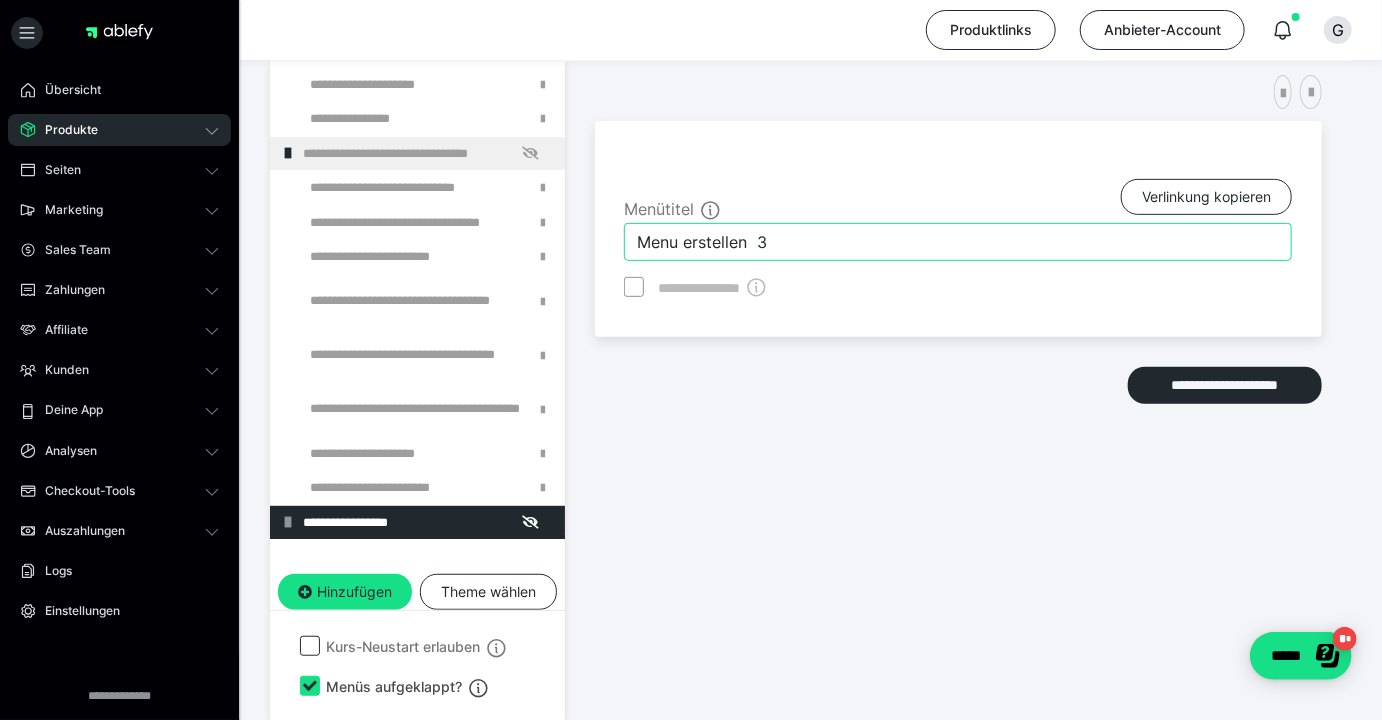 drag, startPoint x: 764, startPoint y: 231, endPoint x: 501, endPoint y: 232, distance: 263.0019 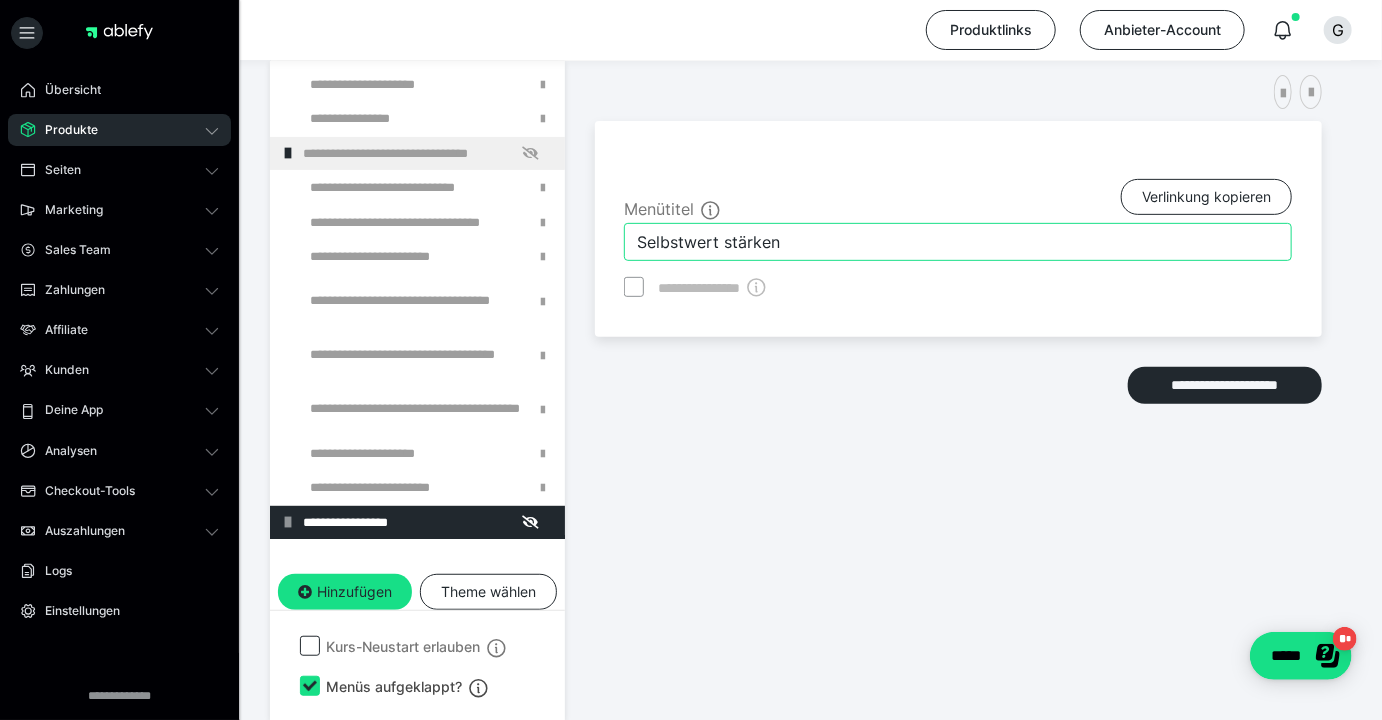type on "Selbstwert stärken" 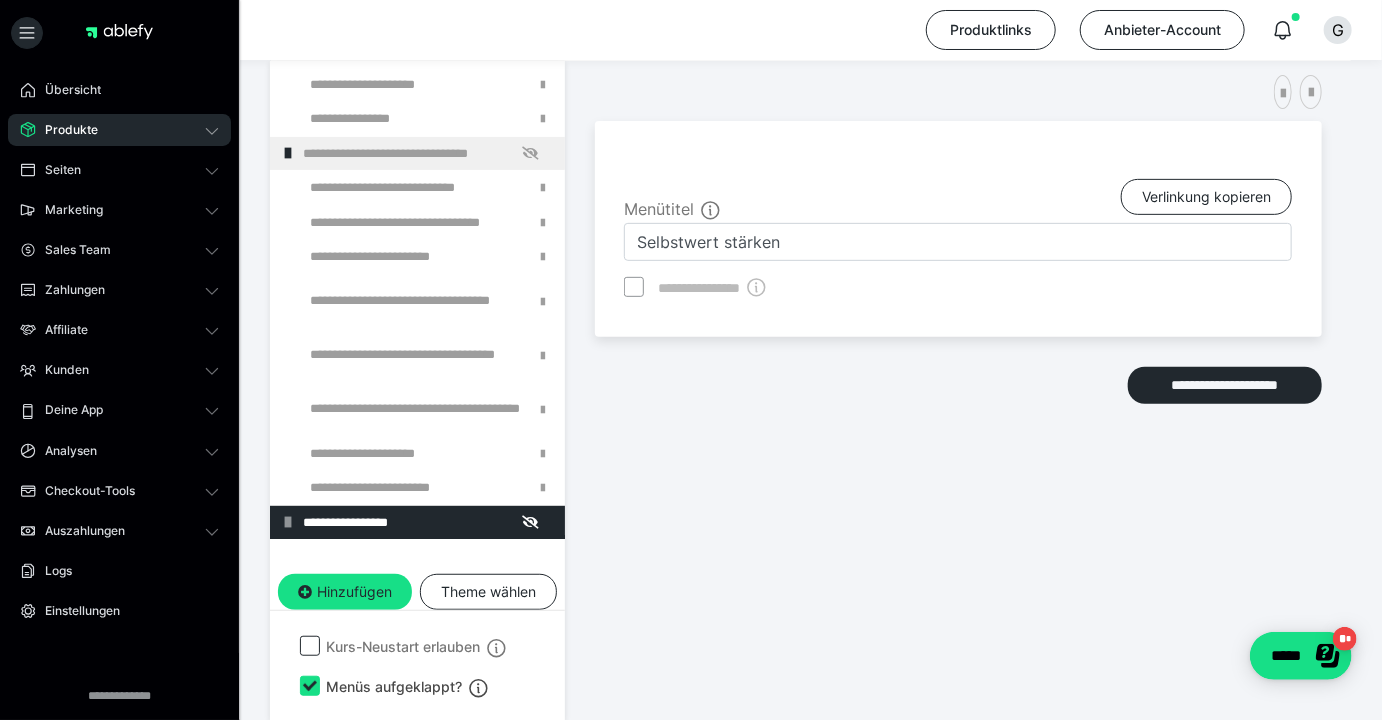 click on "**********" at bounding box center [958, 356] 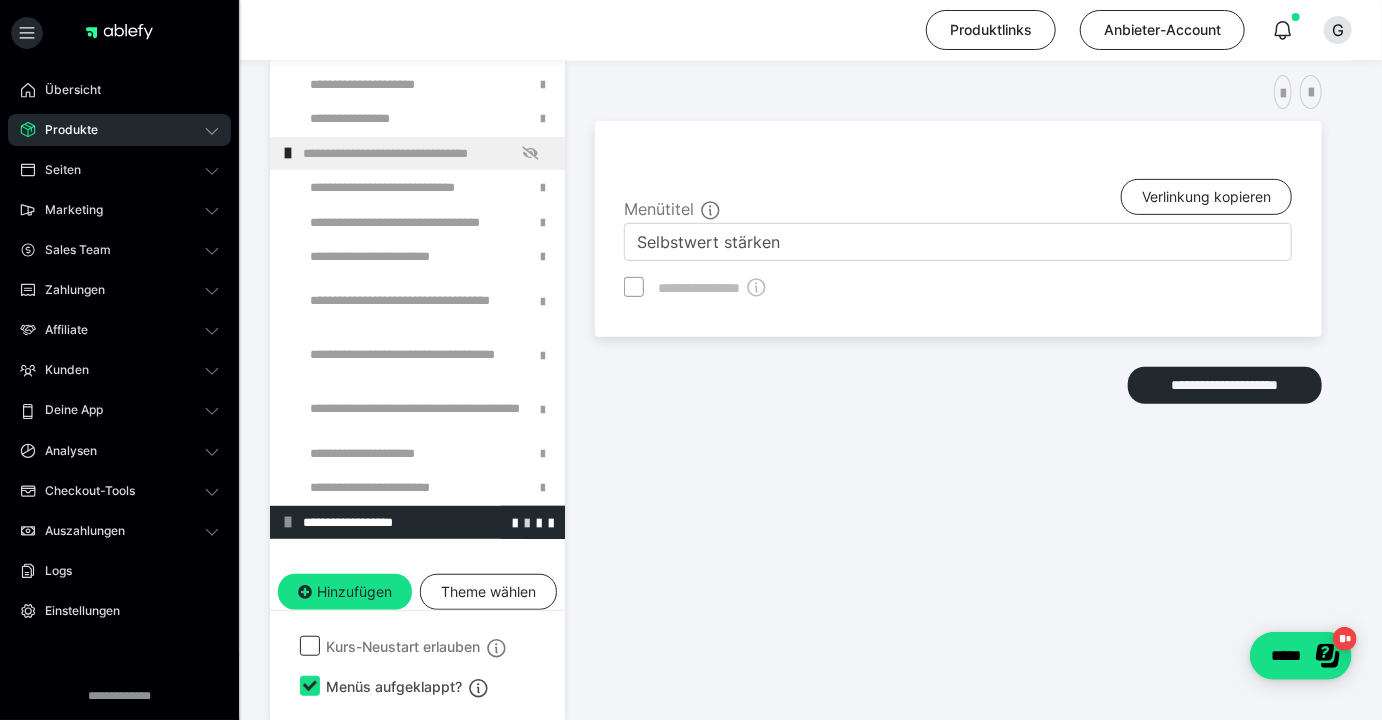 click at bounding box center [527, 522] 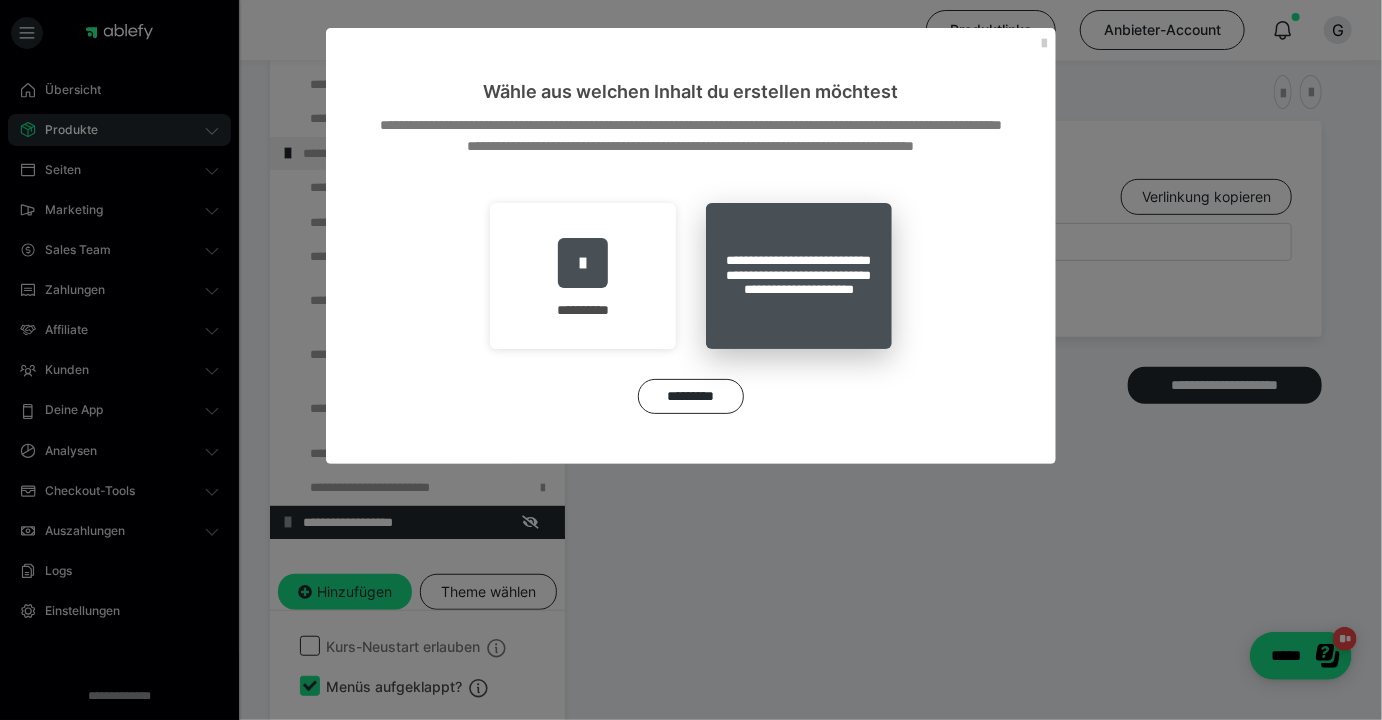 click on "**********" at bounding box center (799, 276) 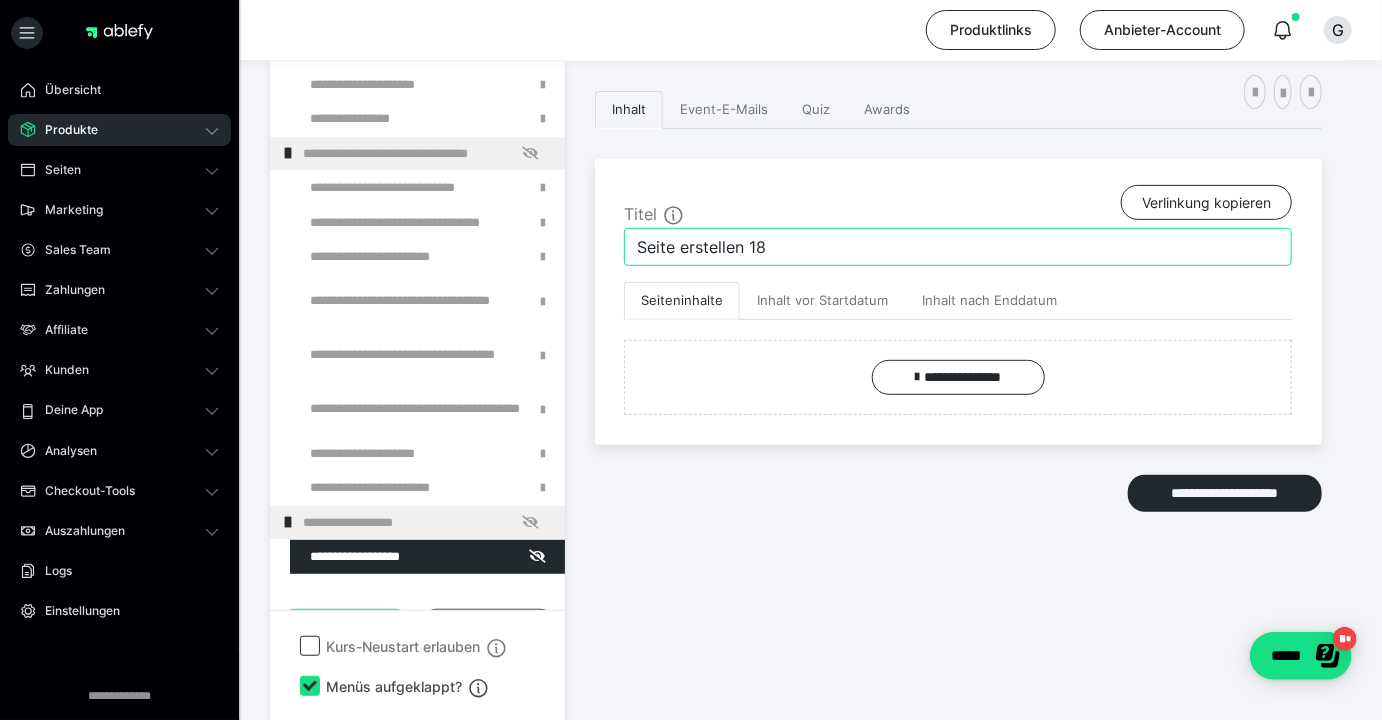 drag, startPoint x: 815, startPoint y: 244, endPoint x: 340, endPoint y: 272, distance: 475.82455 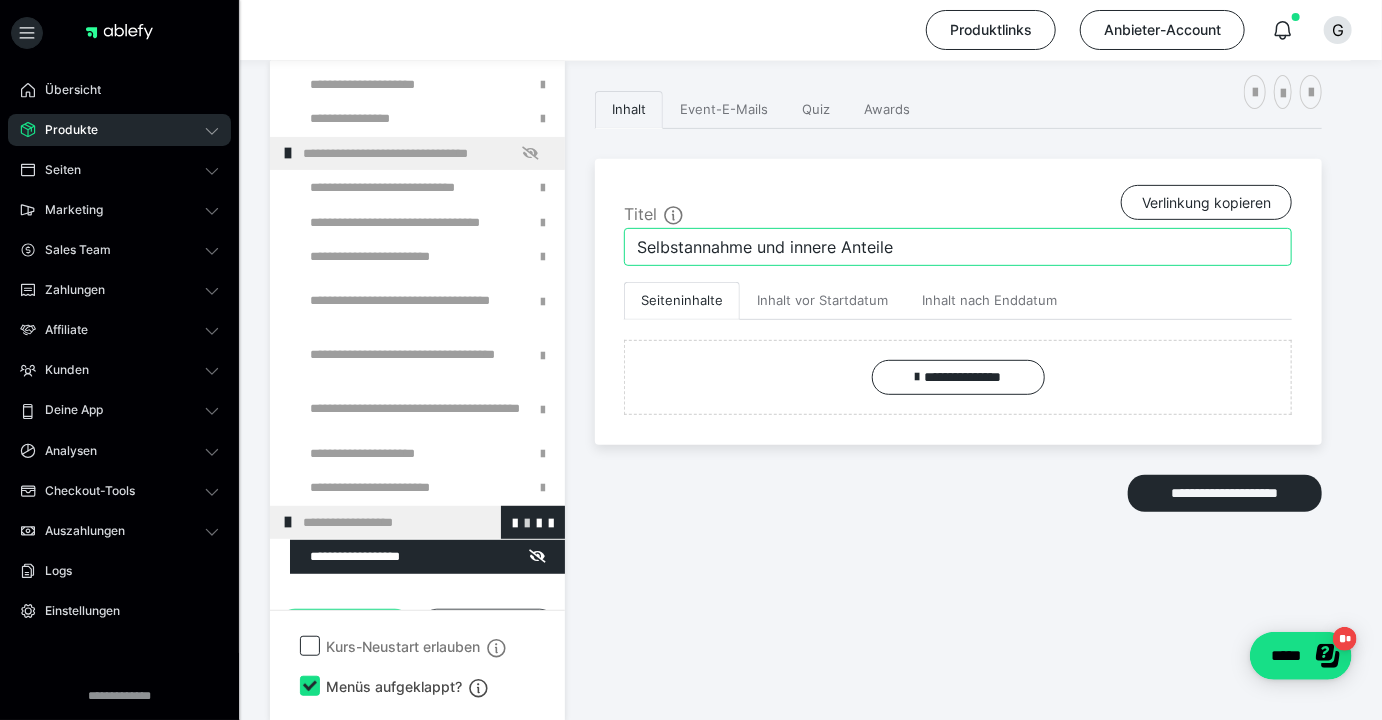 type on "Selbstannahme und innere Anteile" 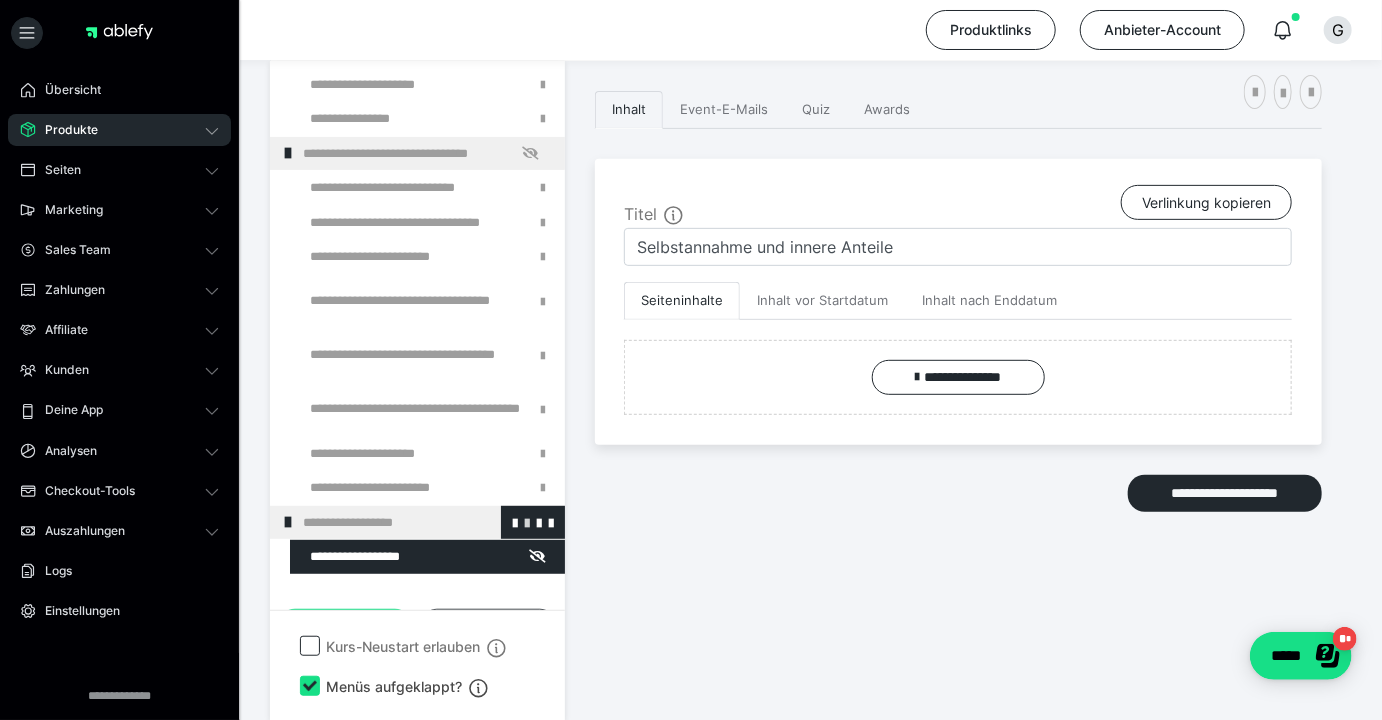 click at bounding box center (527, 522) 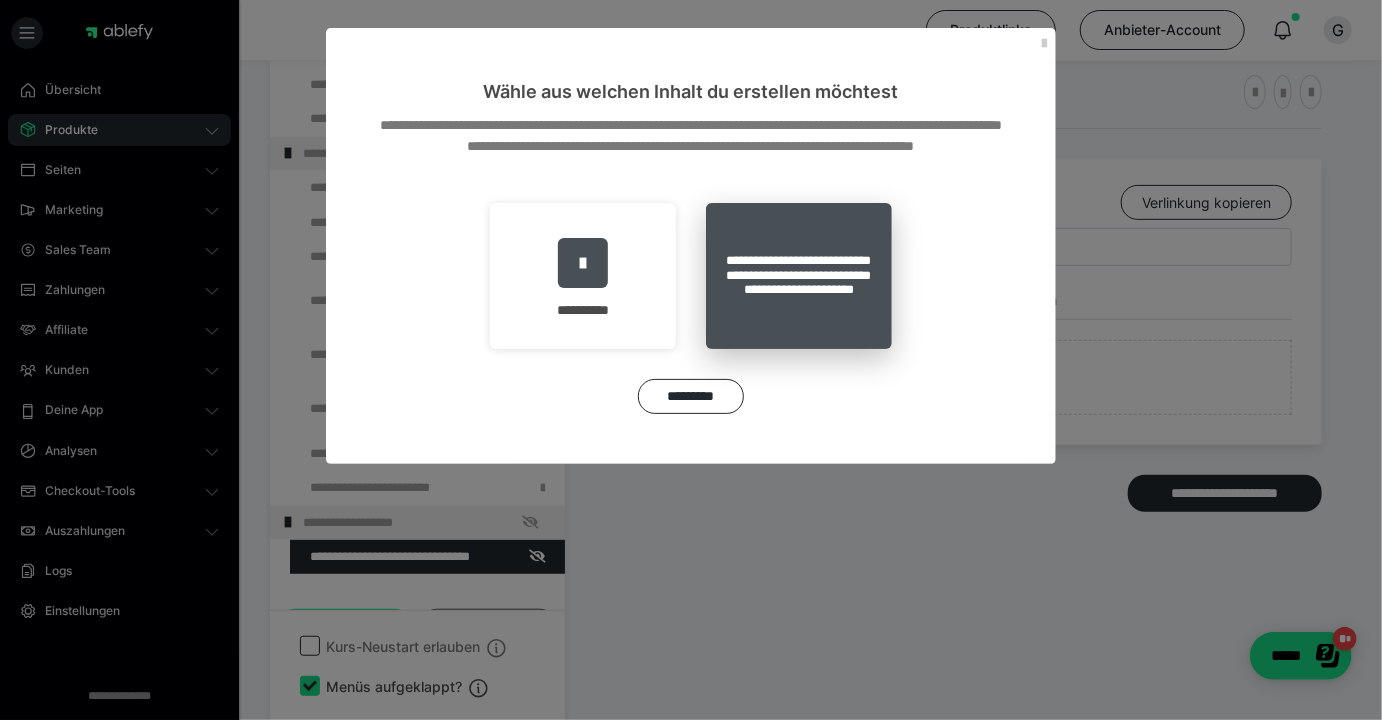 click on "**********" at bounding box center [799, 276] 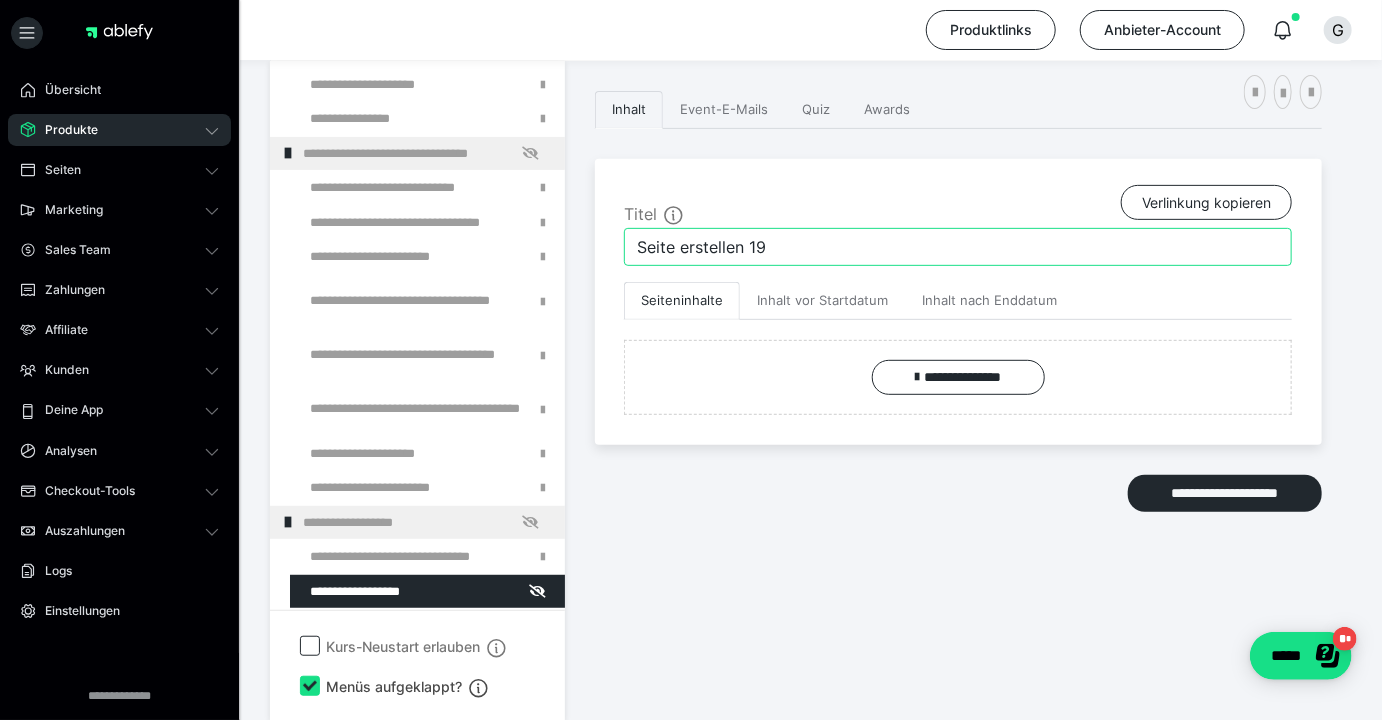 drag, startPoint x: 795, startPoint y: 244, endPoint x: 419, endPoint y: 259, distance: 376.29907 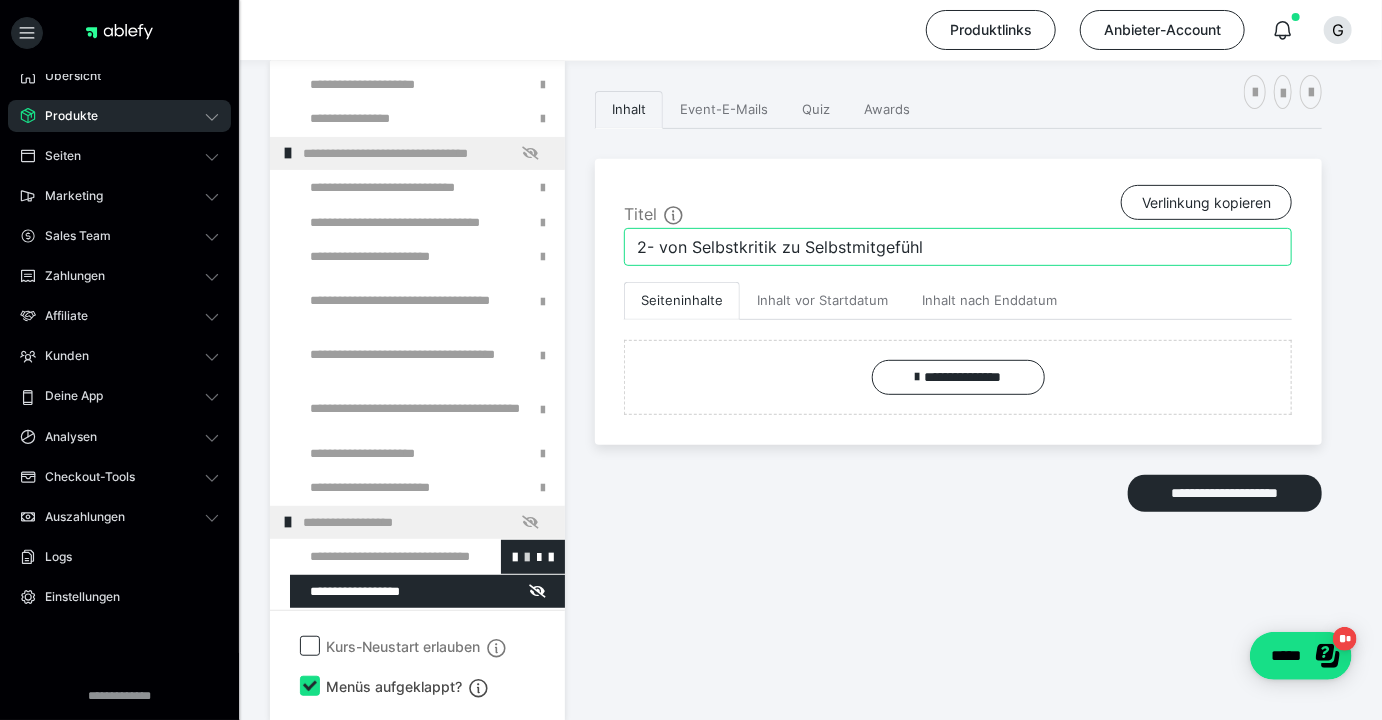scroll, scrollTop: 21, scrollLeft: 0, axis: vertical 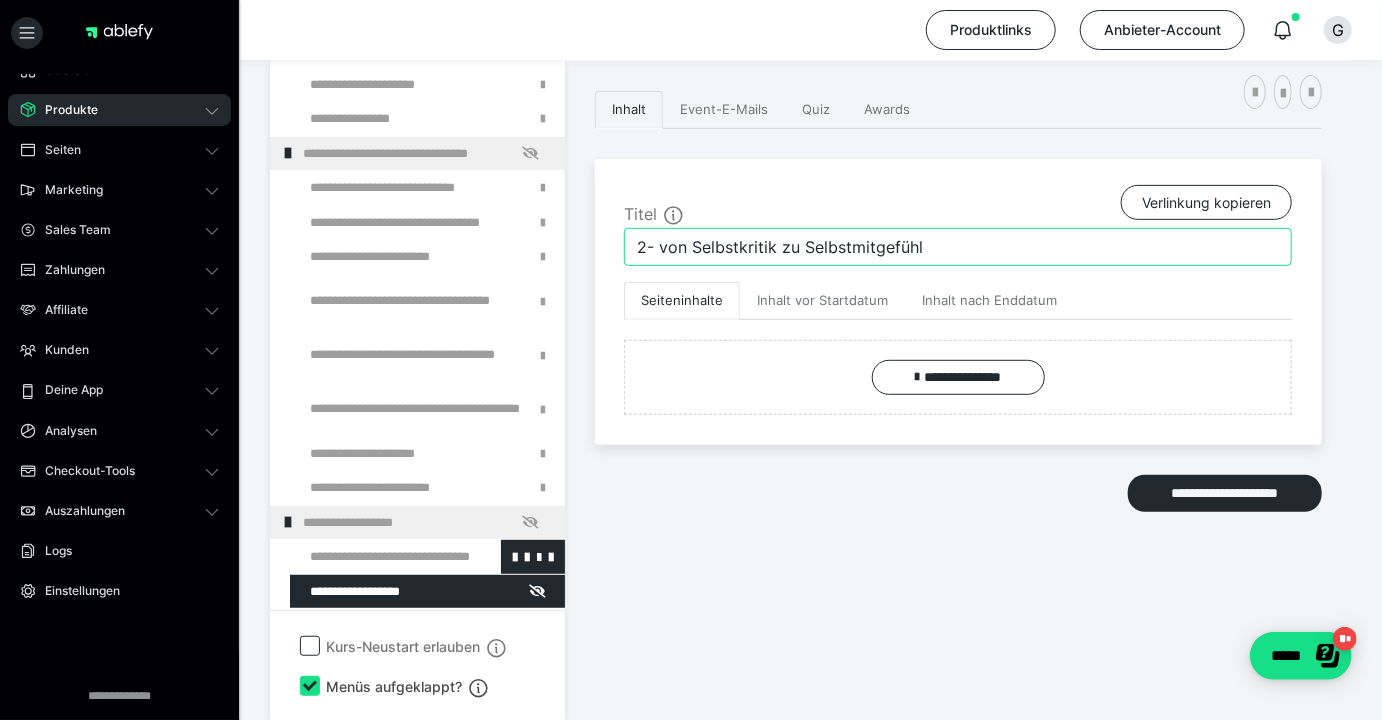 type on "2- von Selbstkritik zu Selbstmitgefühl" 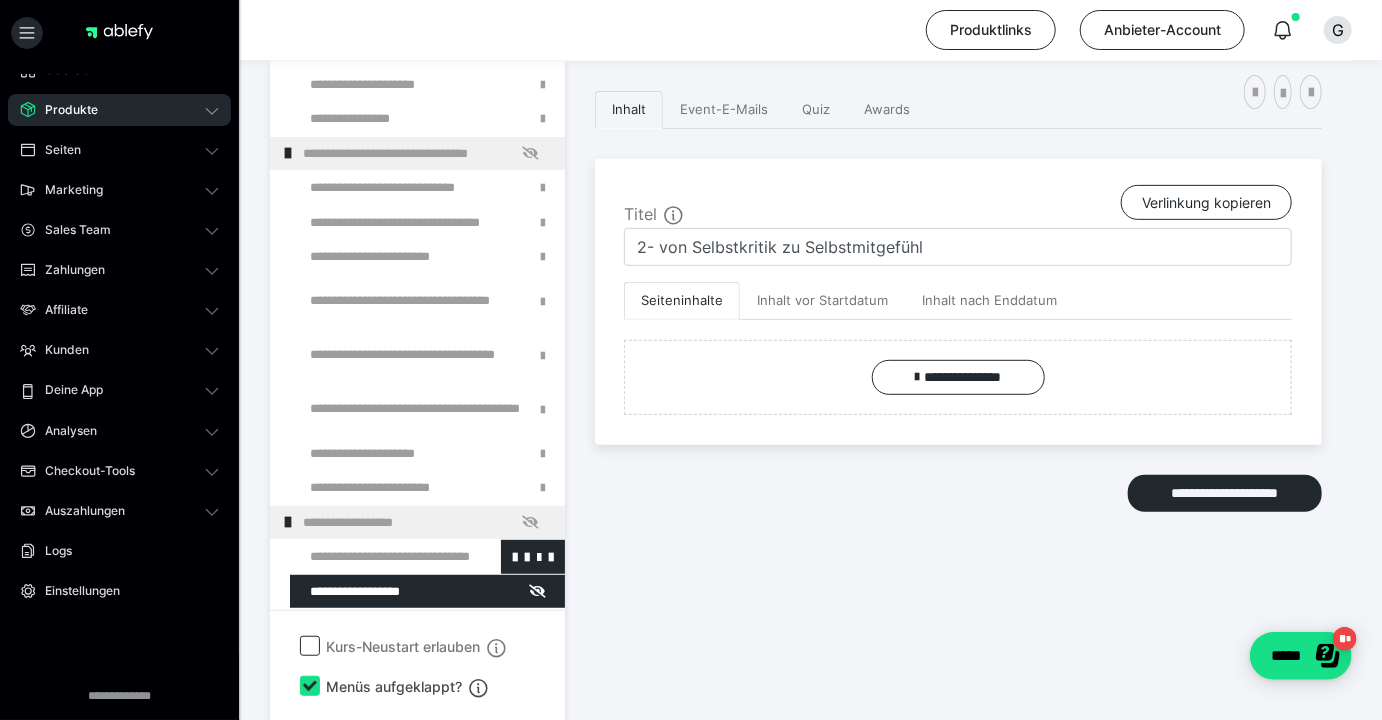 click at bounding box center [375, 557] 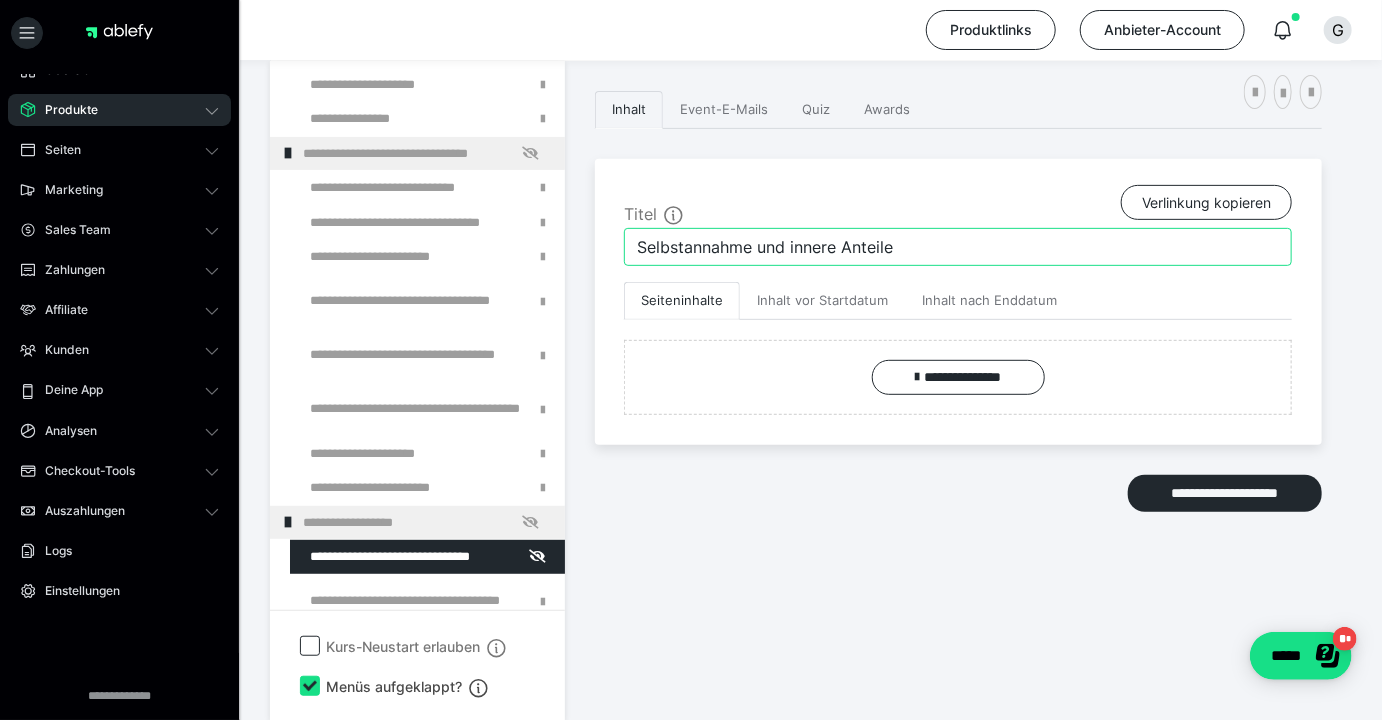 click on "Selbstannahme und innere Anteile" at bounding box center (958, 247) 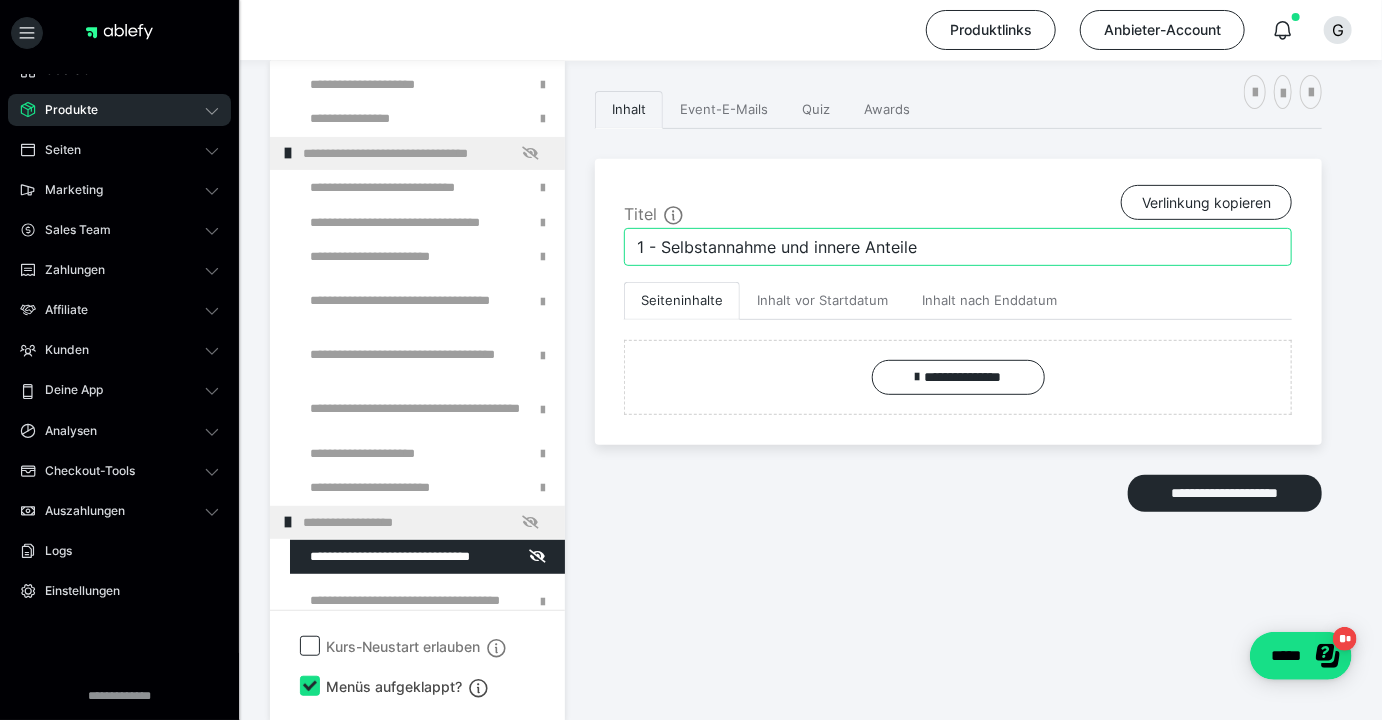 scroll, scrollTop: 413, scrollLeft: 0, axis: vertical 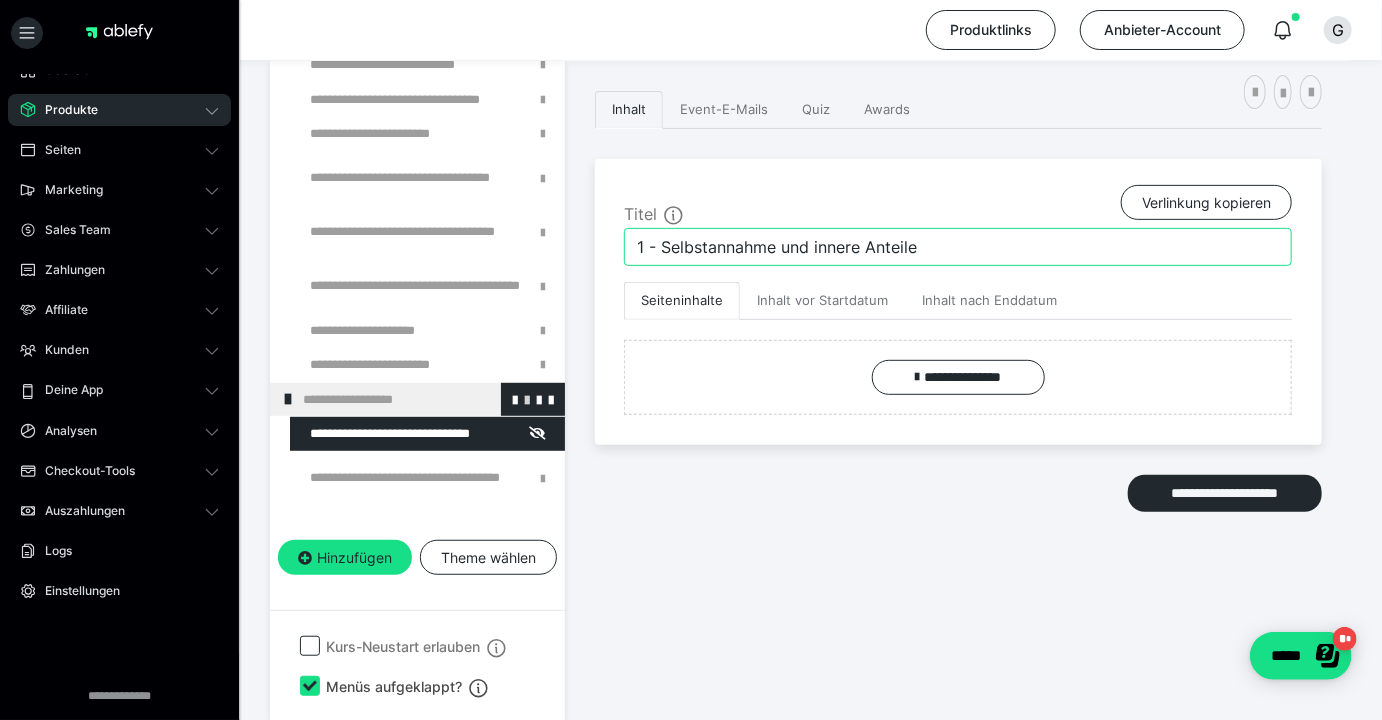 type on "1 - Selbstannahme und innere Anteile" 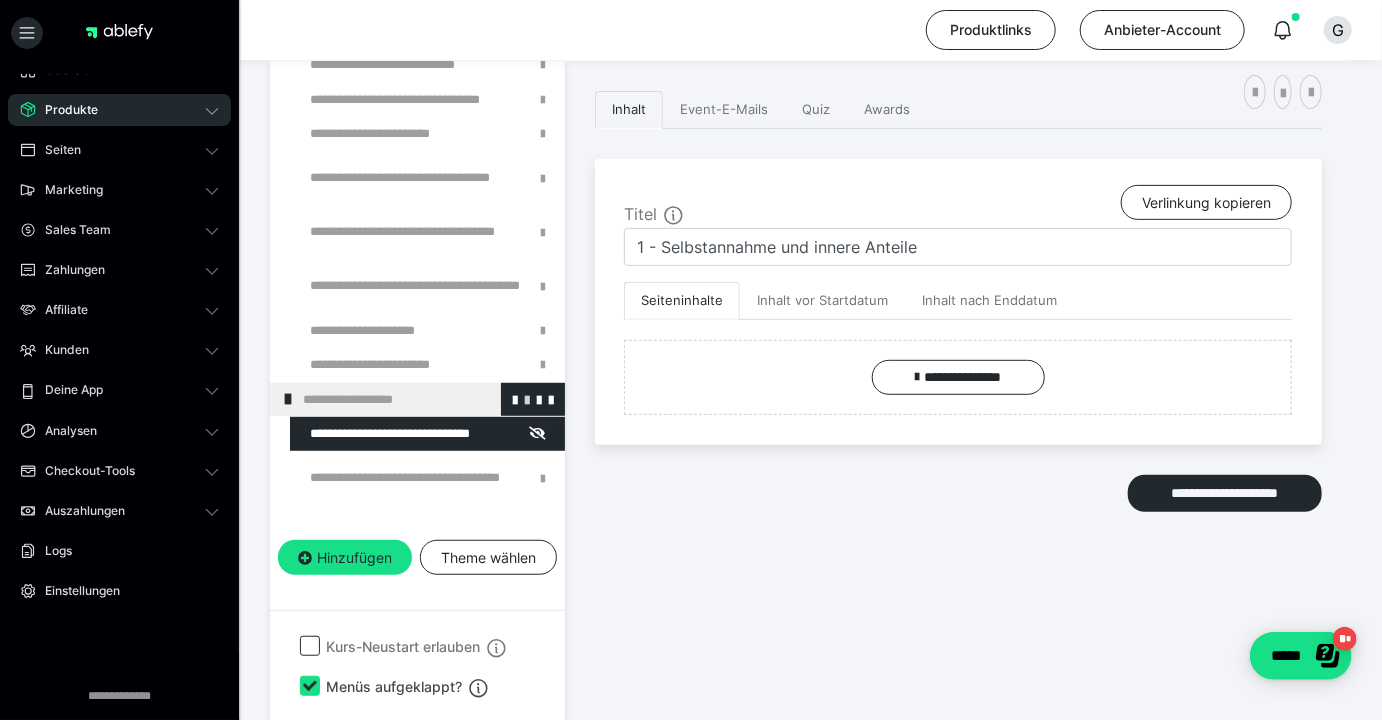 click at bounding box center [527, 399] 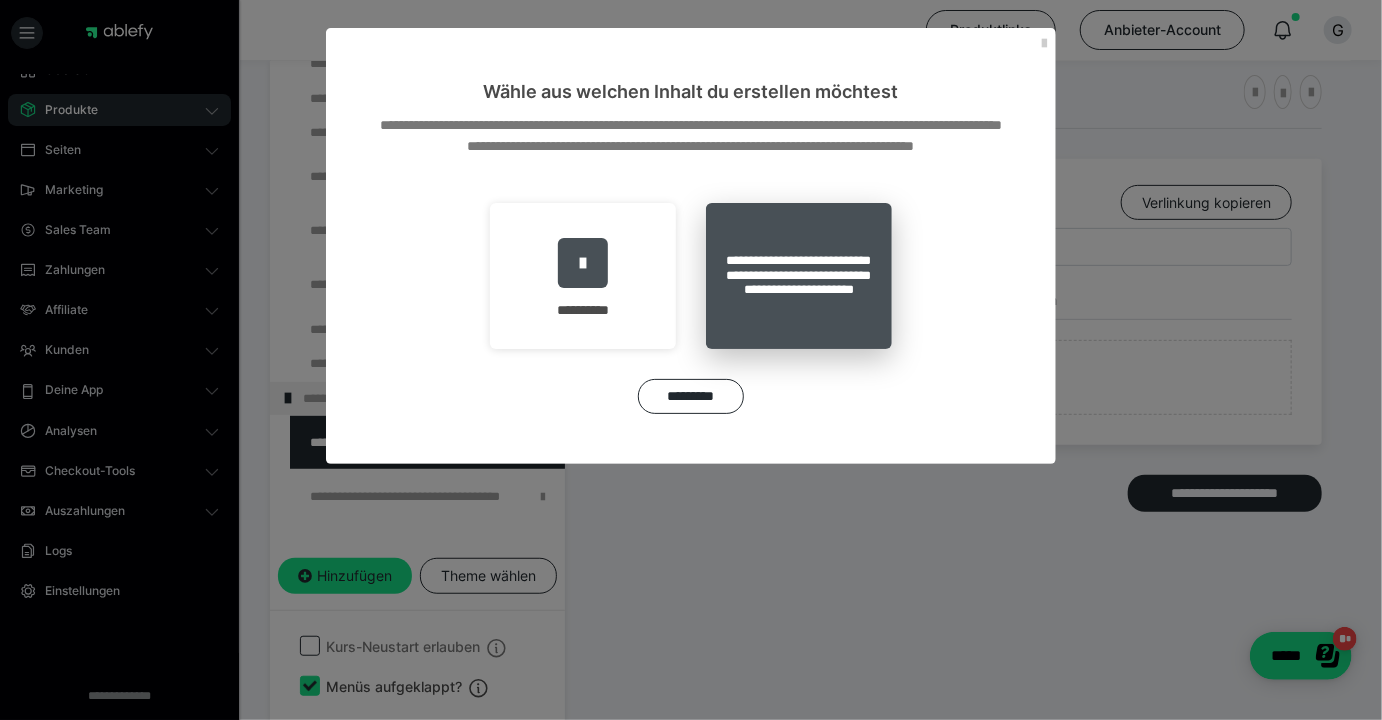 click on "**********" at bounding box center (799, 276) 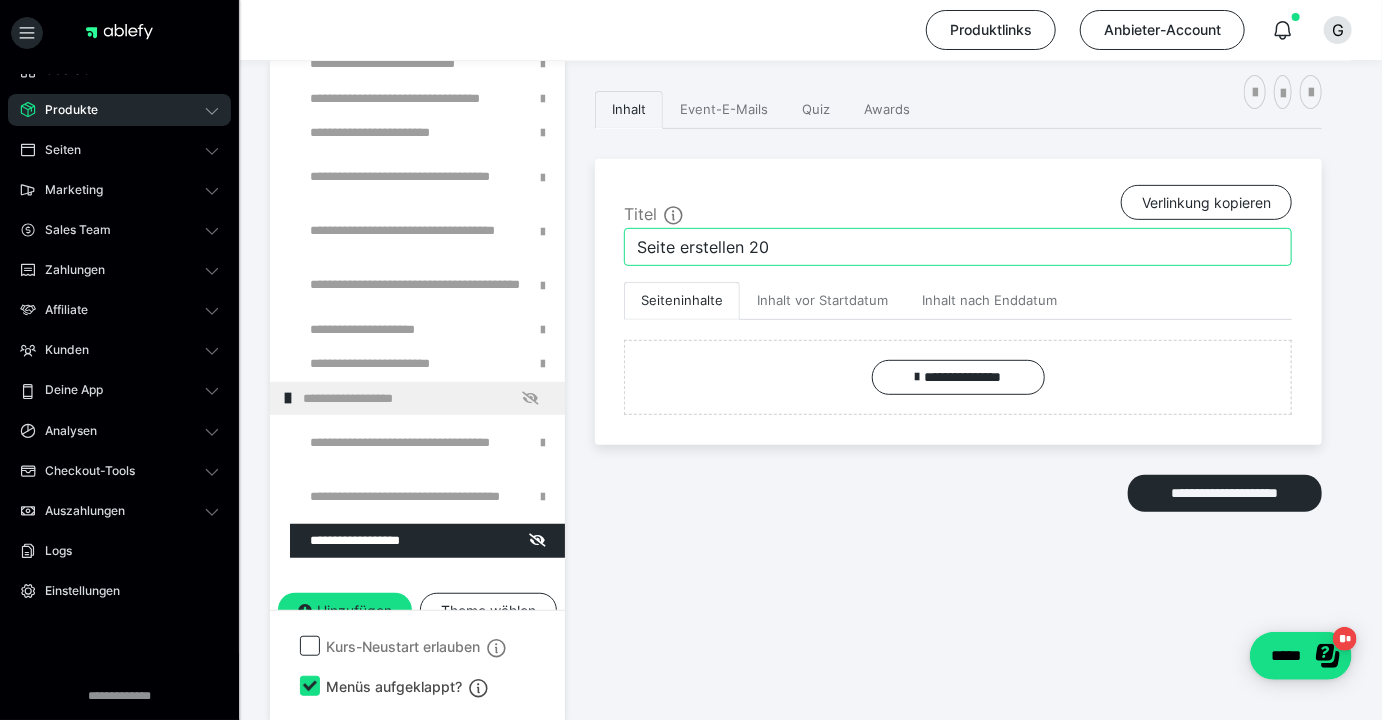 drag, startPoint x: 792, startPoint y: 244, endPoint x: 327, endPoint y: 243, distance: 465.00107 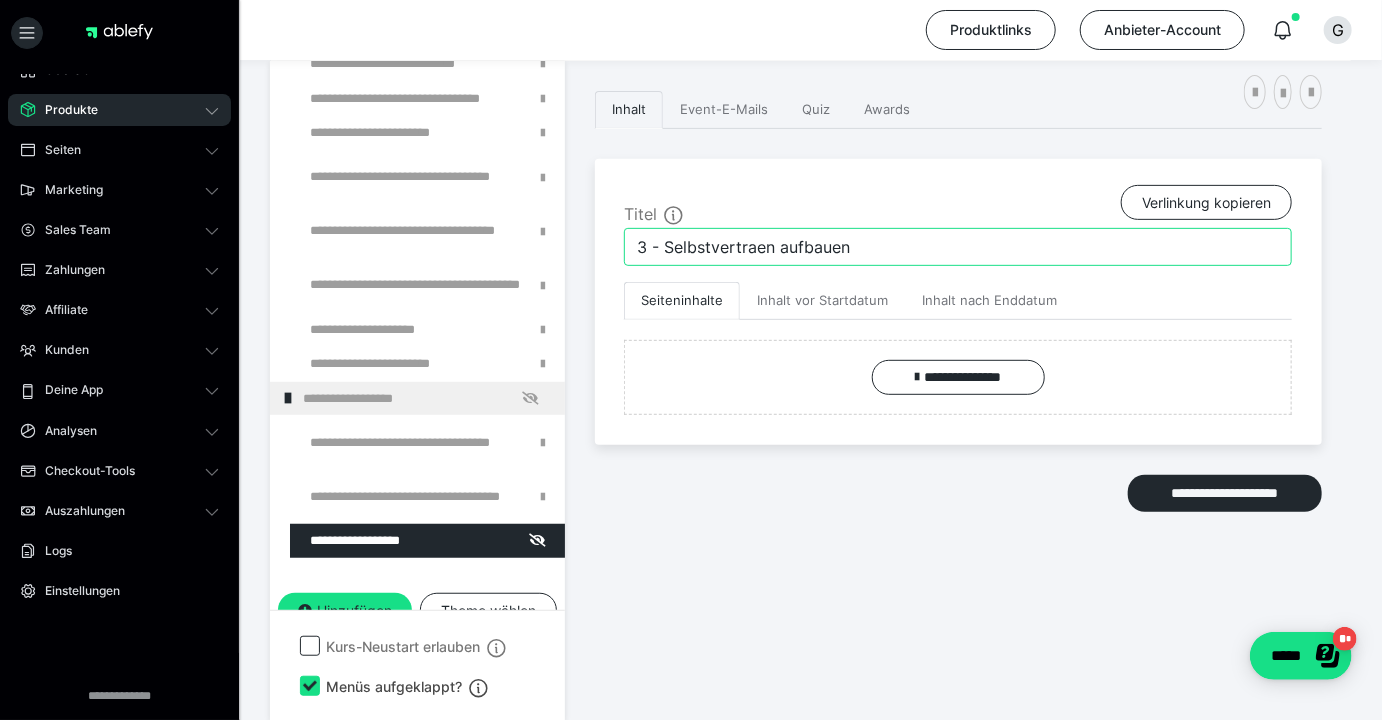 click on "3 - Selbstvertraen aufbauen" at bounding box center (958, 247) 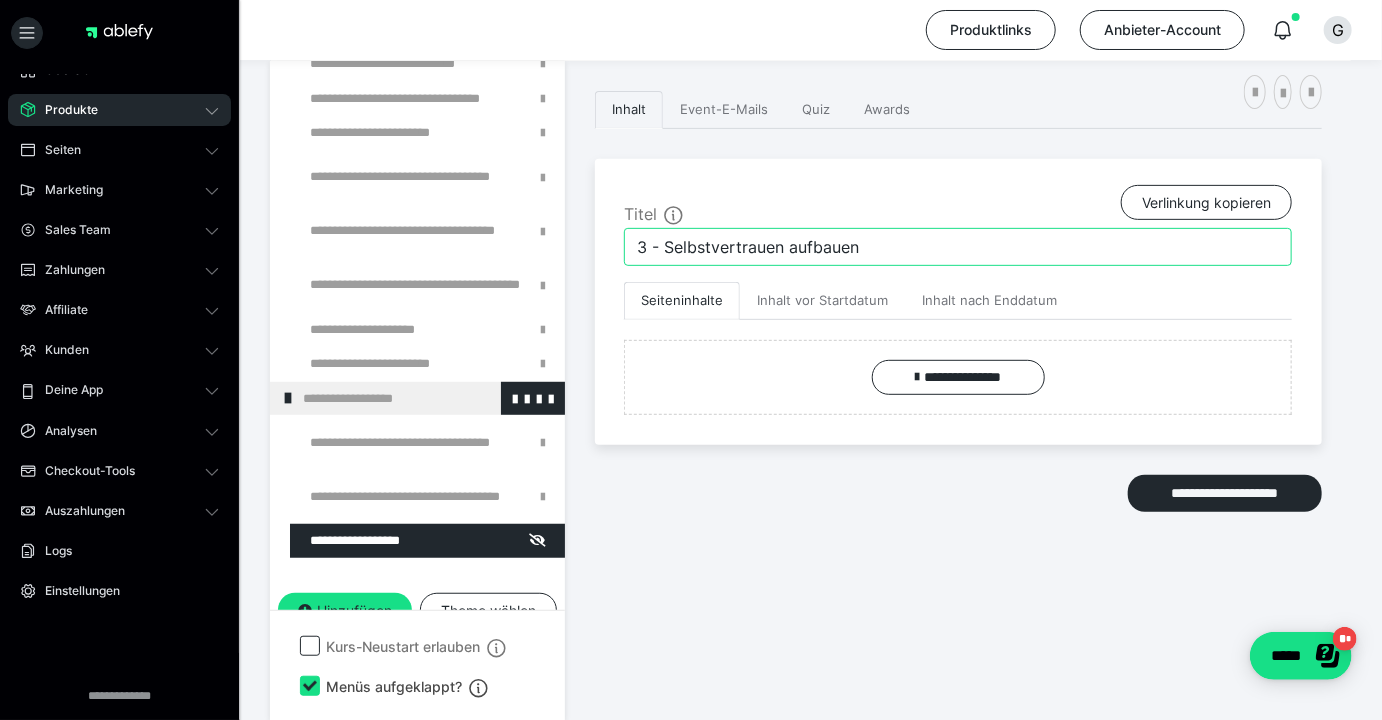 type on "3 - Selbstvertrauen aufbauen" 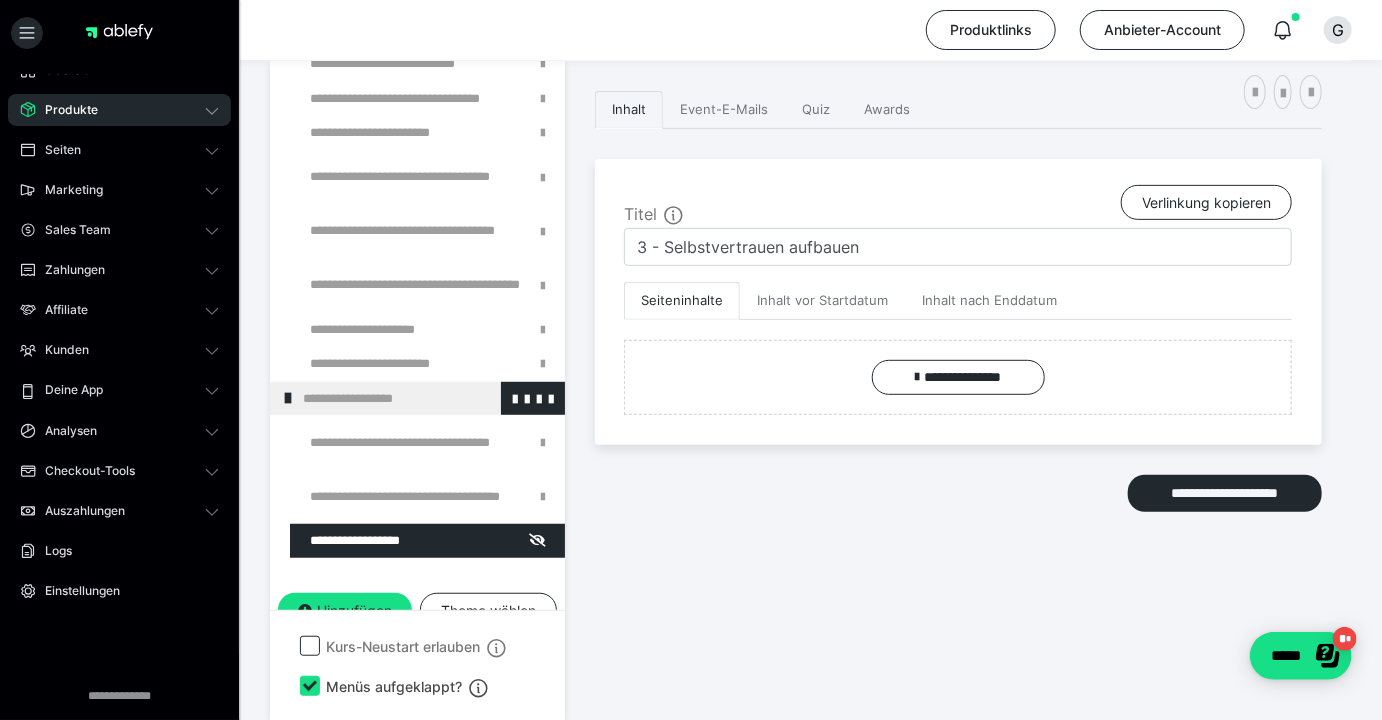 click on "**********" at bounding box center (426, 399) 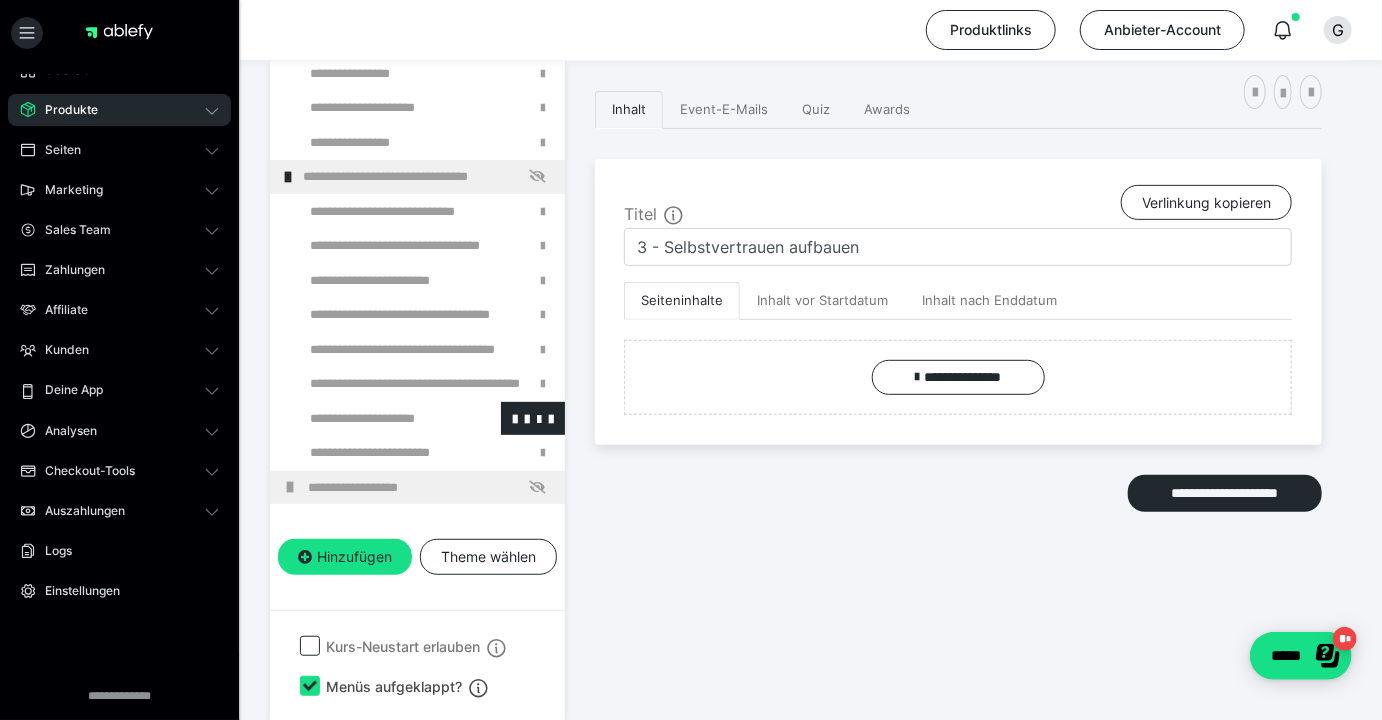 scroll, scrollTop: 324, scrollLeft: 0, axis: vertical 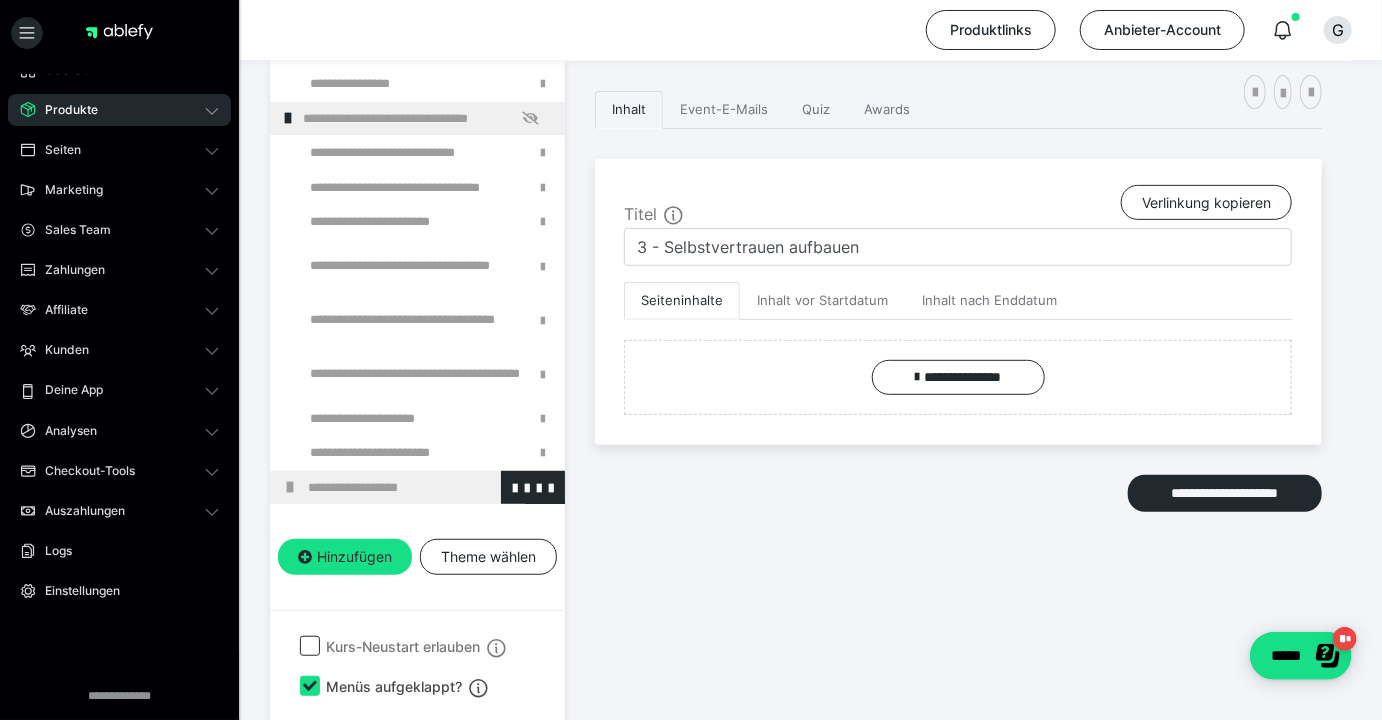 click on "**********" at bounding box center [417, 488] 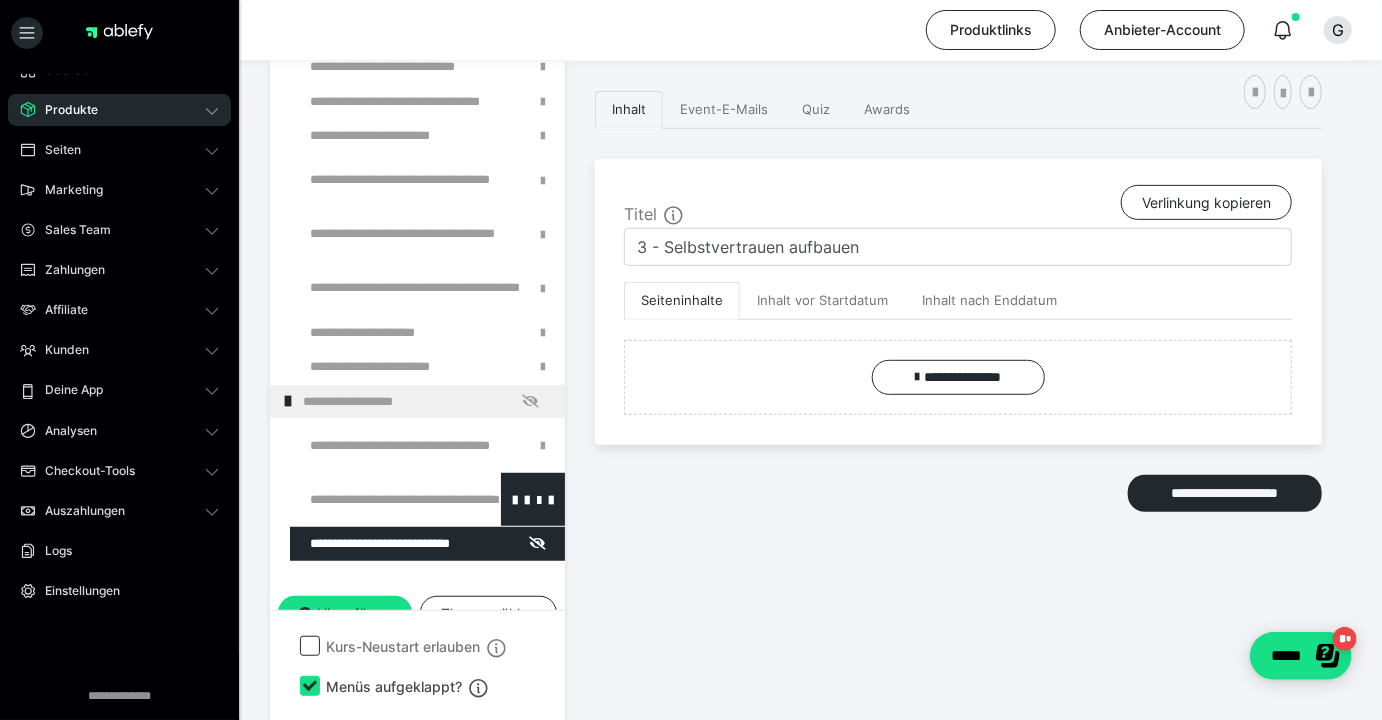 scroll, scrollTop: 467, scrollLeft: 0, axis: vertical 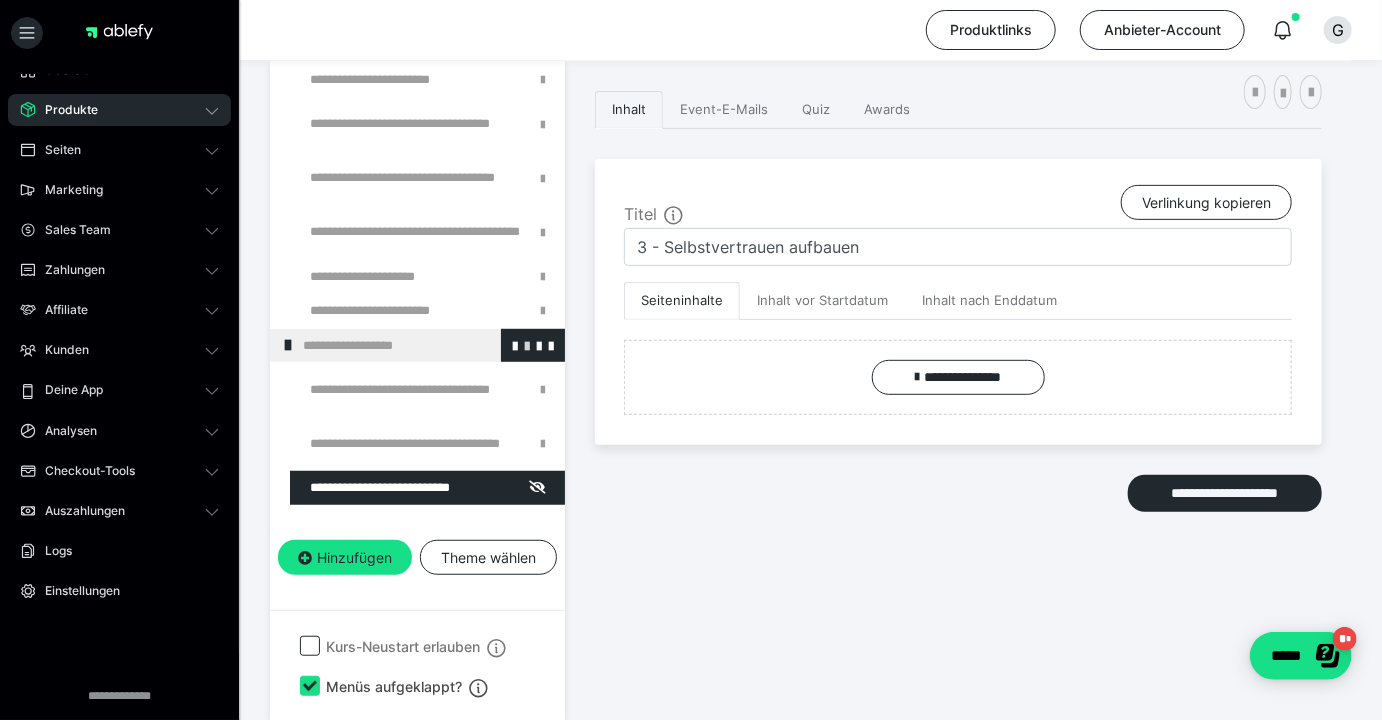 click at bounding box center [527, 345] 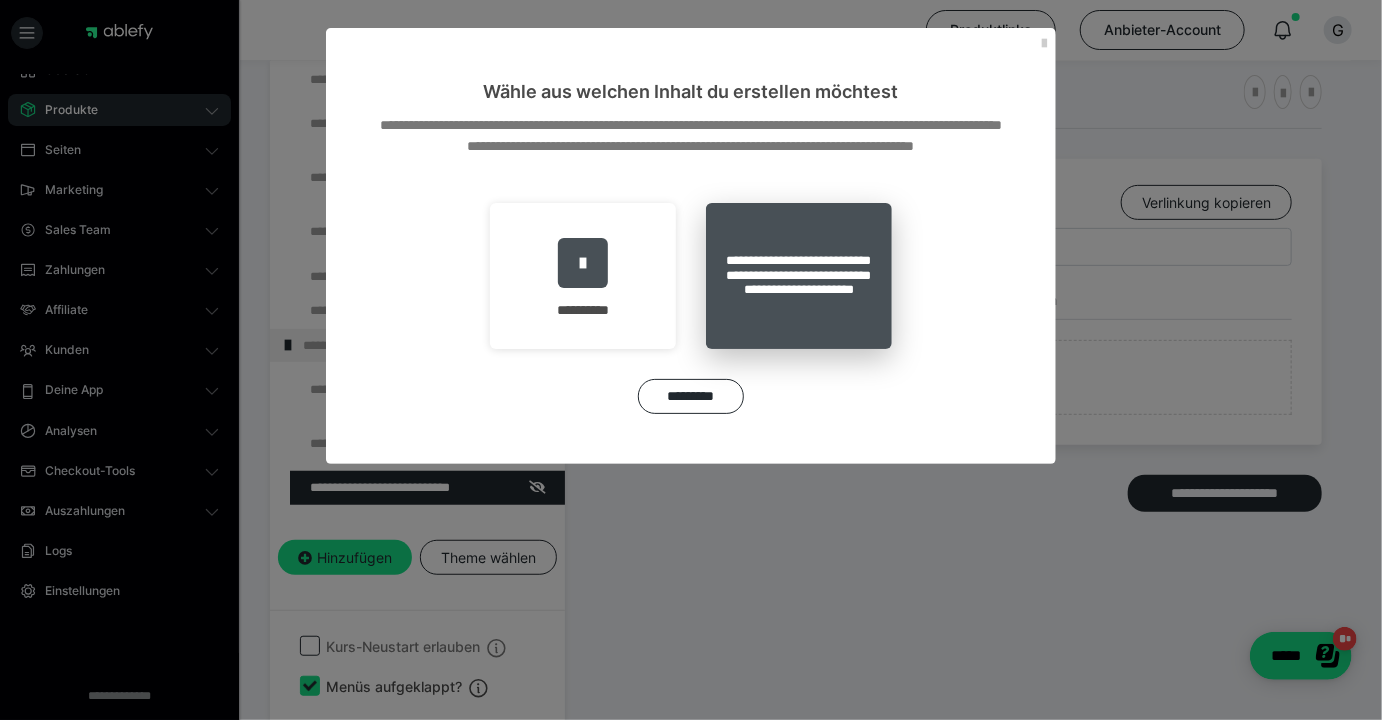 click on "**********" at bounding box center (799, 276) 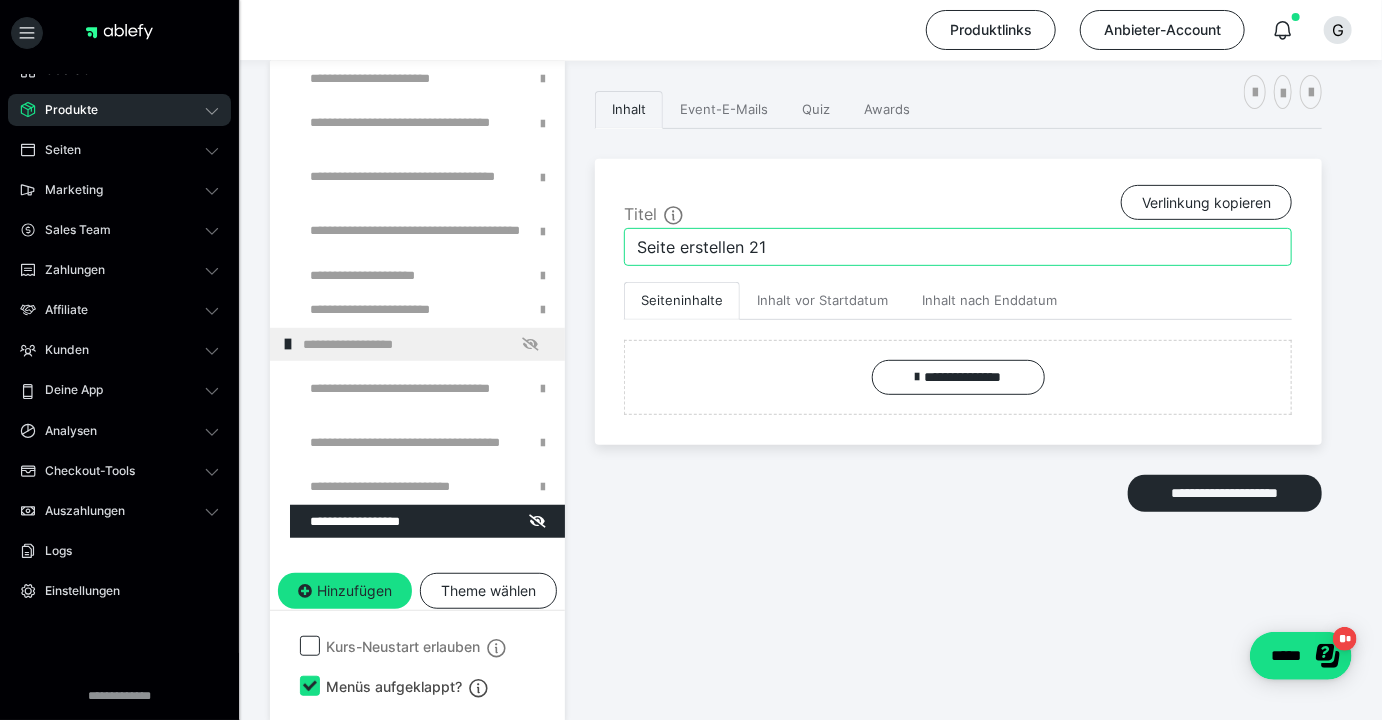 drag, startPoint x: 793, startPoint y: 234, endPoint x: 382, endPoint y: 209, distance: 411.75964 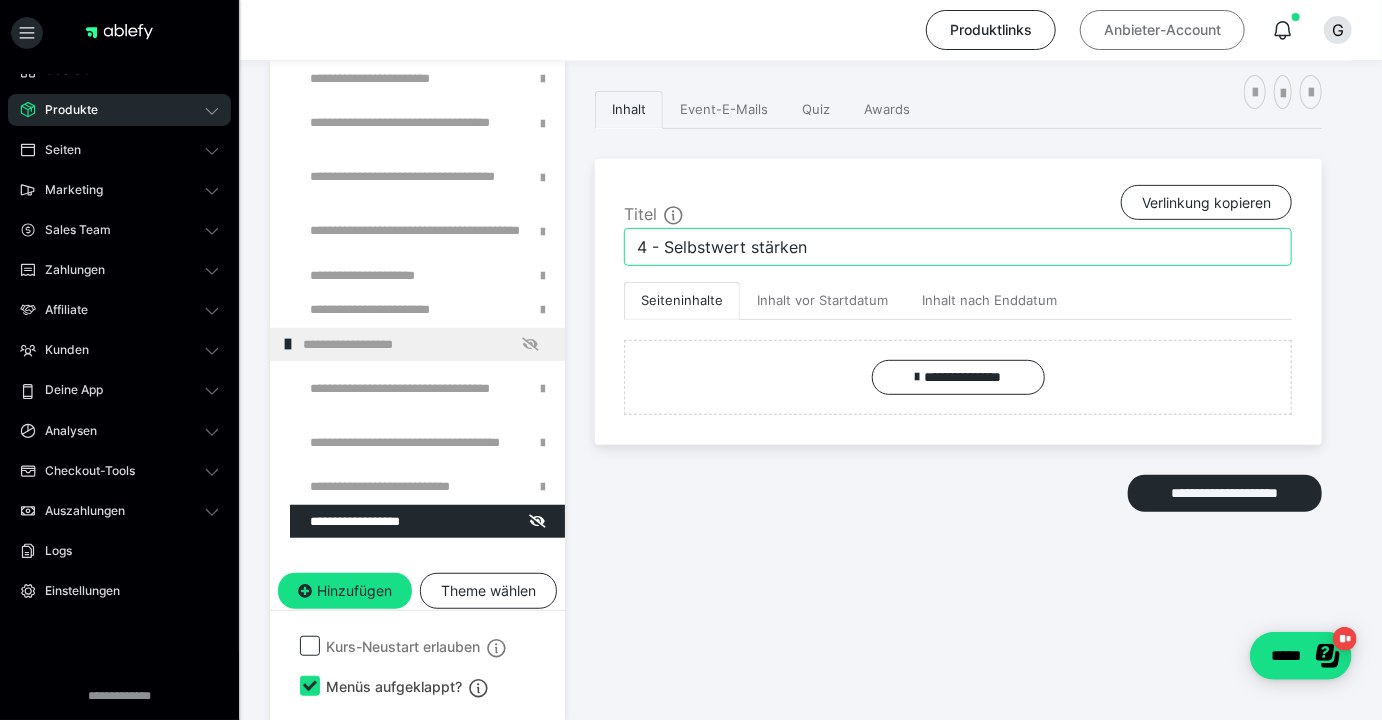 type on "4 - Selbstwert stärken" 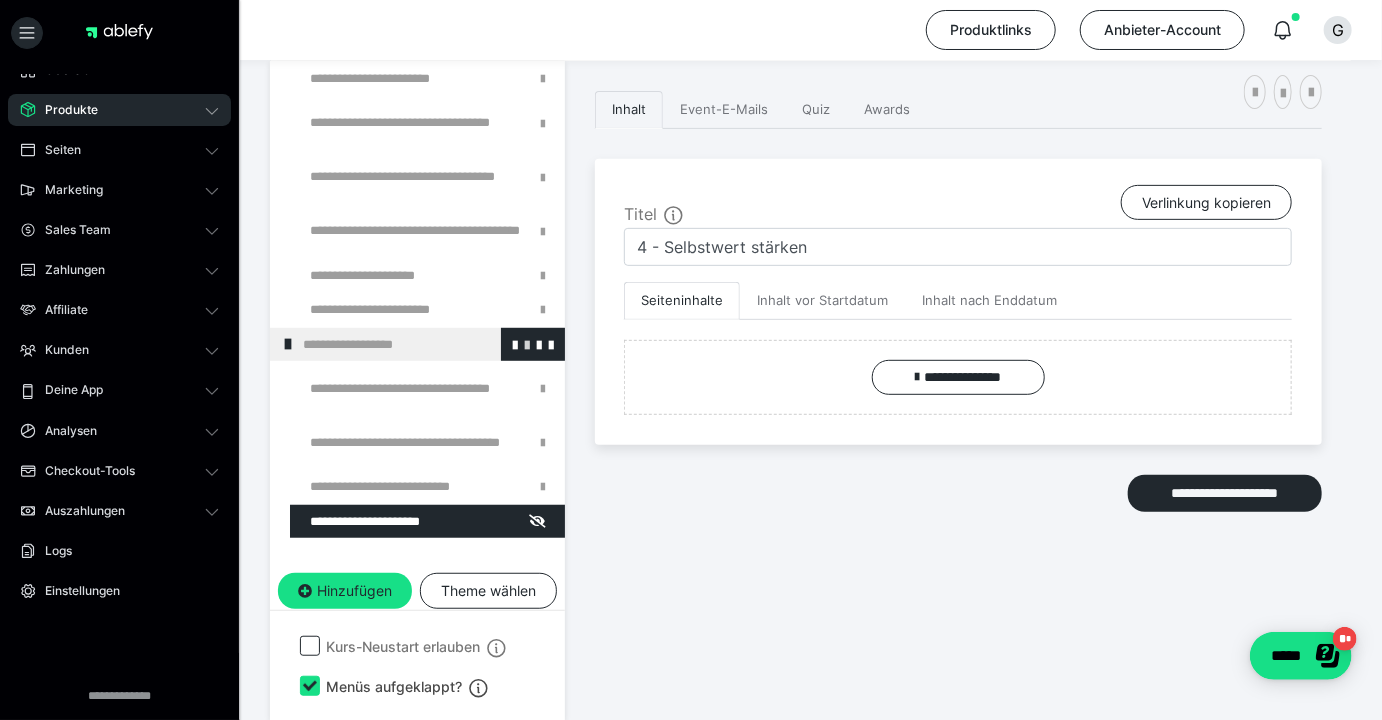 click at bounding box center (527, 344) 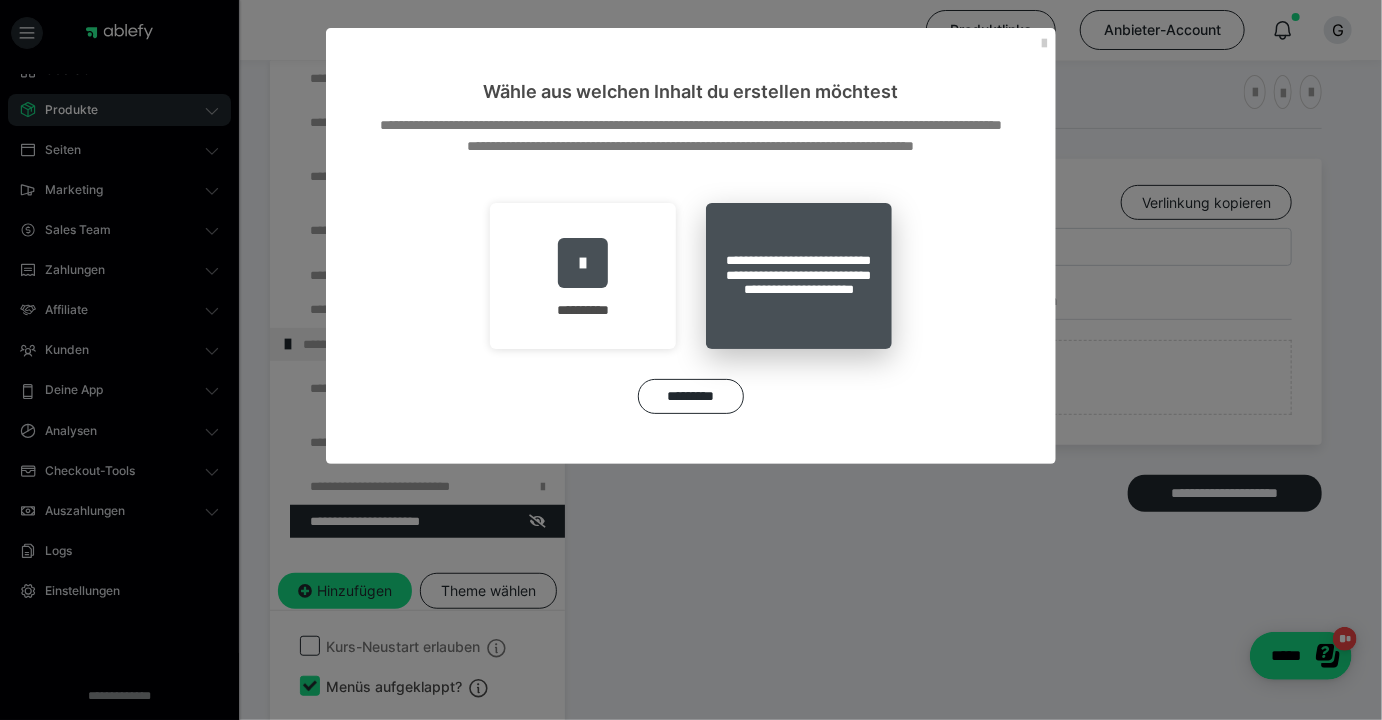 click on "**********" at bounding box center (799, 276) 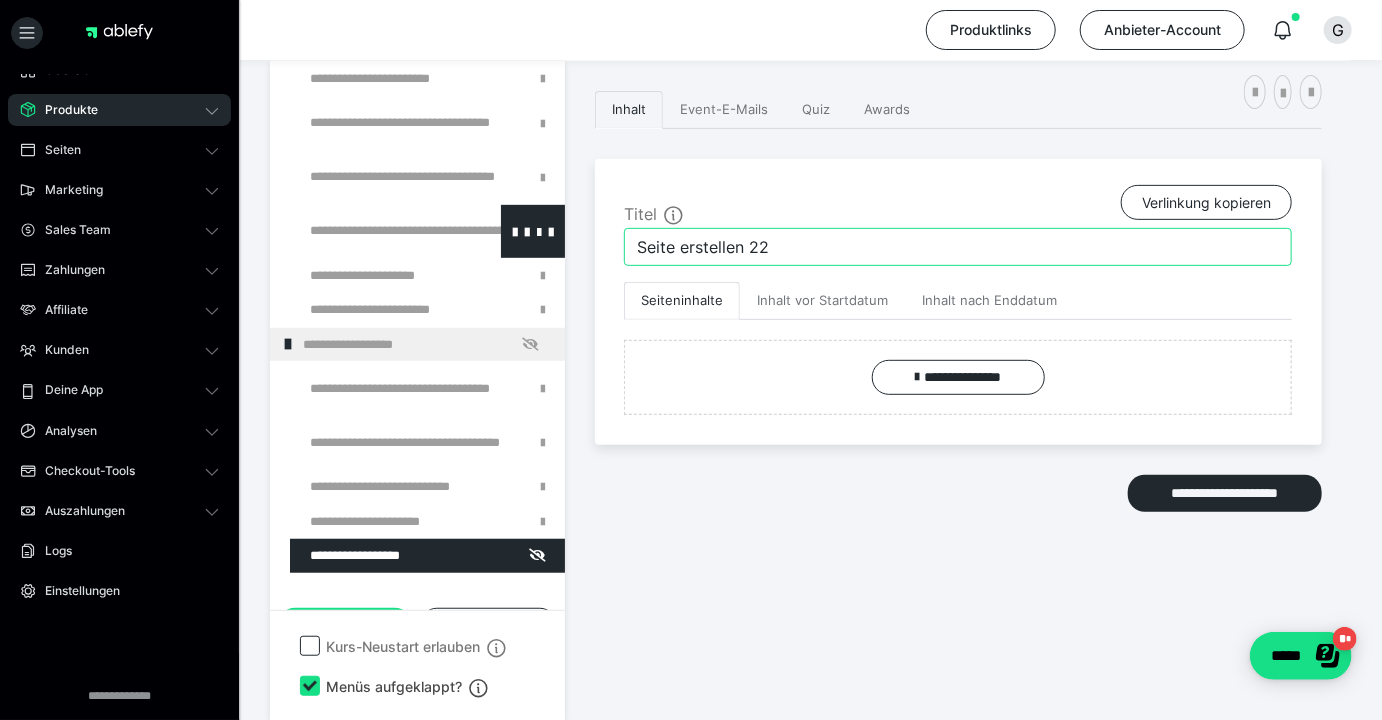 drag, startPoint x: 764, startPoint y: 248, endPoint x: 468, endPoint y: 251, distance: 296.0152 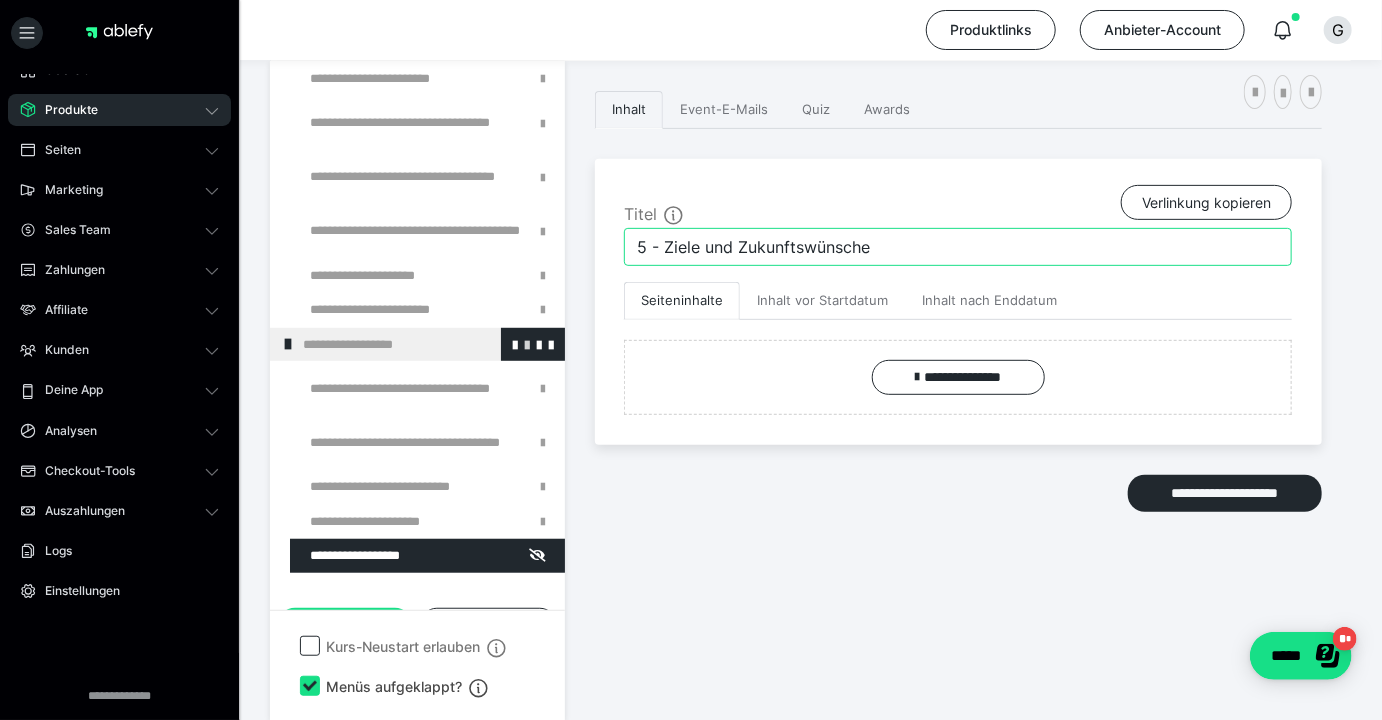 type on "5 - Ziele und Zukunftswünsche" 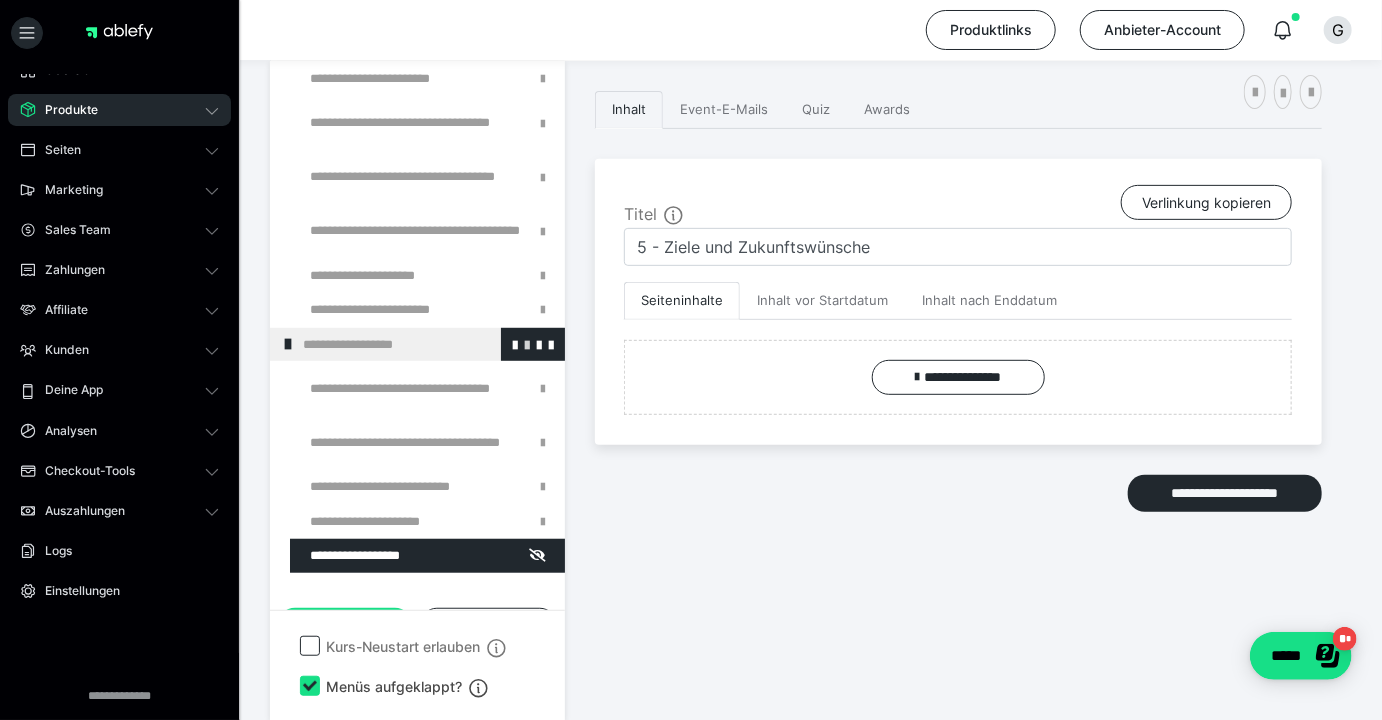 click at bounding box center [527, 344] 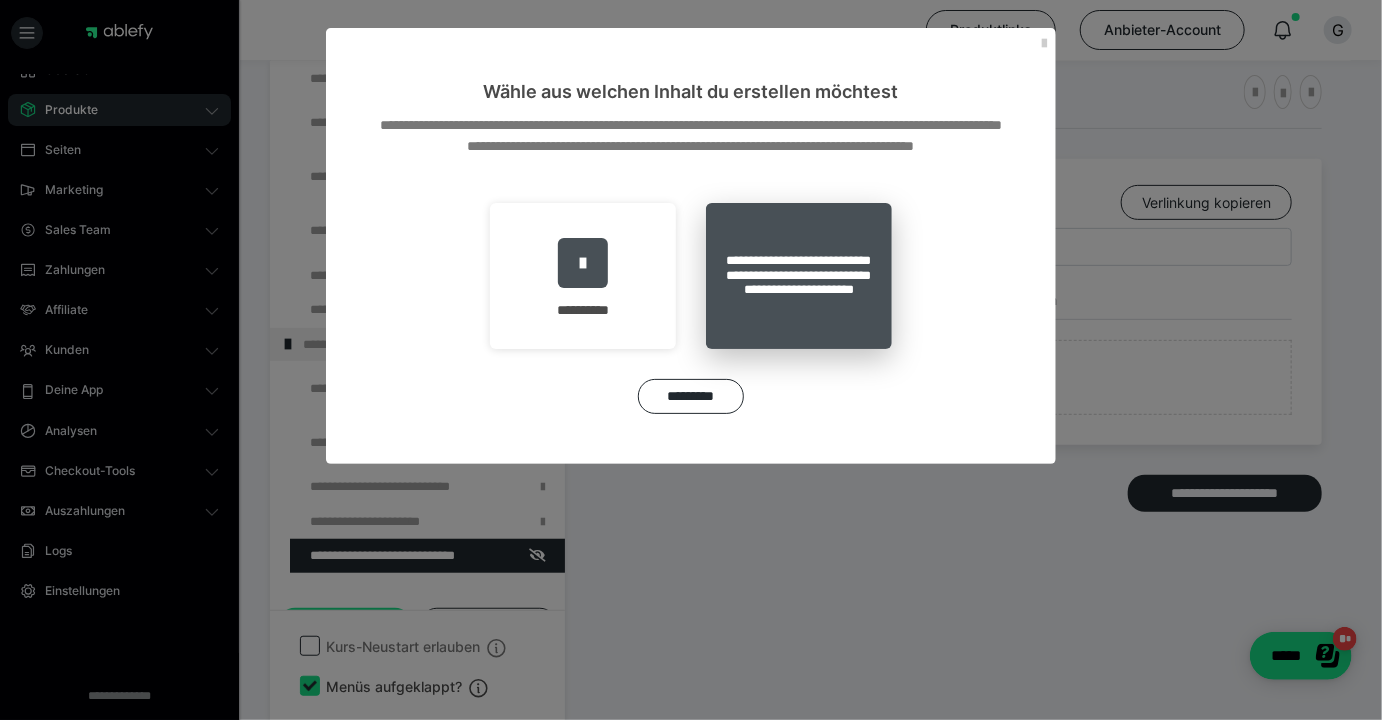click on "**********" at bounding box center (799, 276) 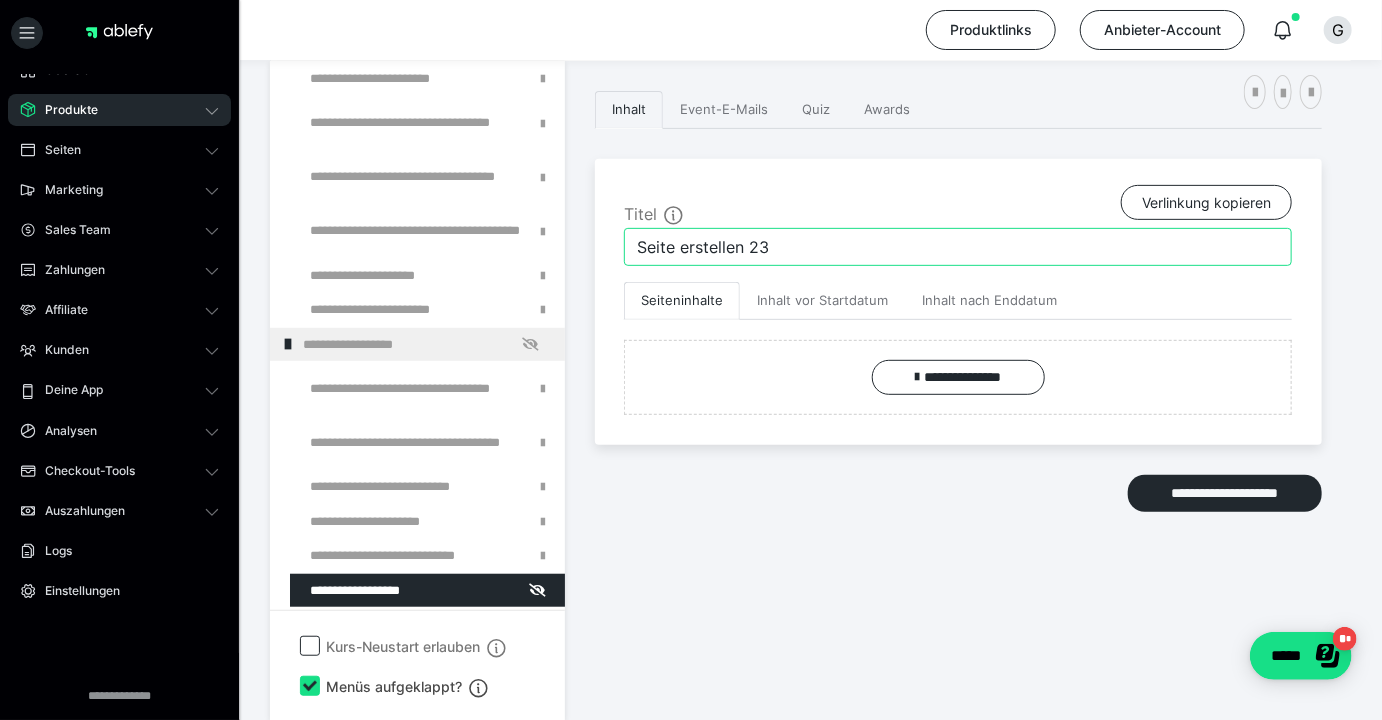drag, startPoint x: 825, startPoint y: 251, endPoint x: 401, endPoint y: 228, distance: 424.62335 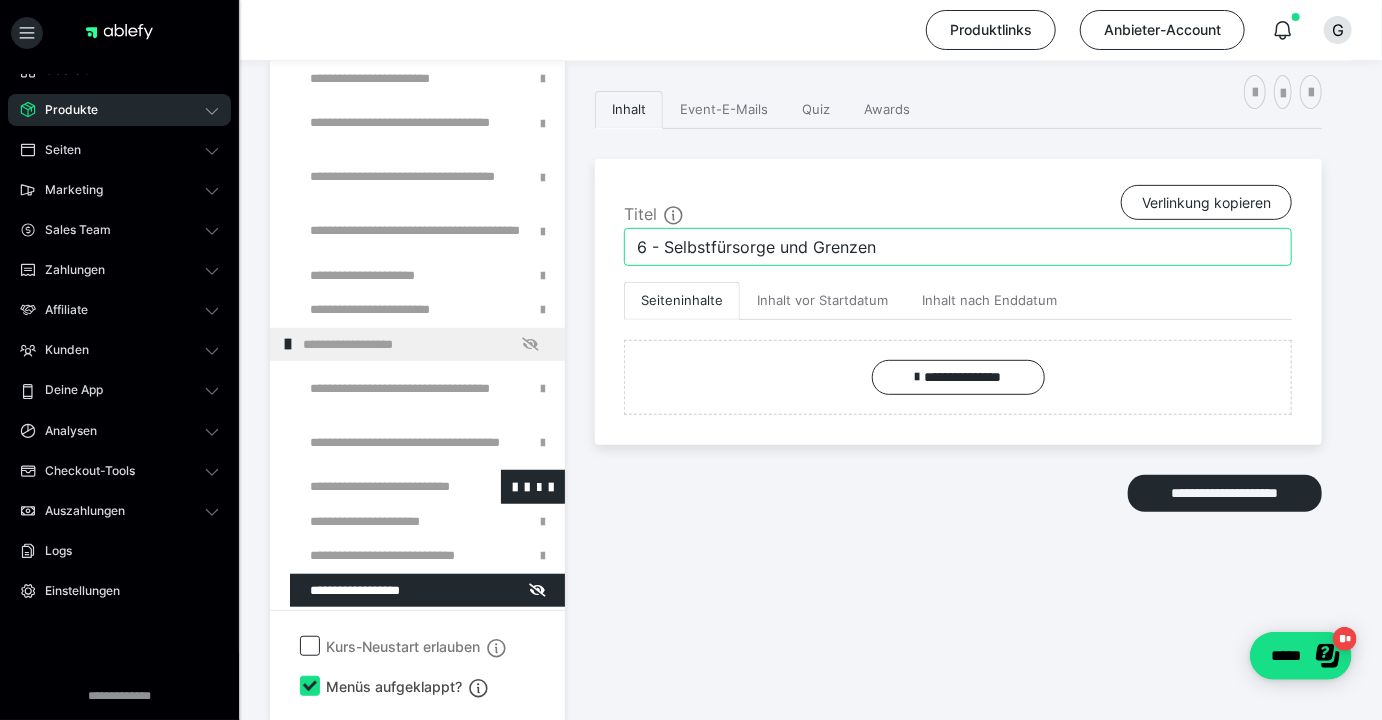 scroll, scrollTop: 570, scrollLeft: 0, axis: vertical 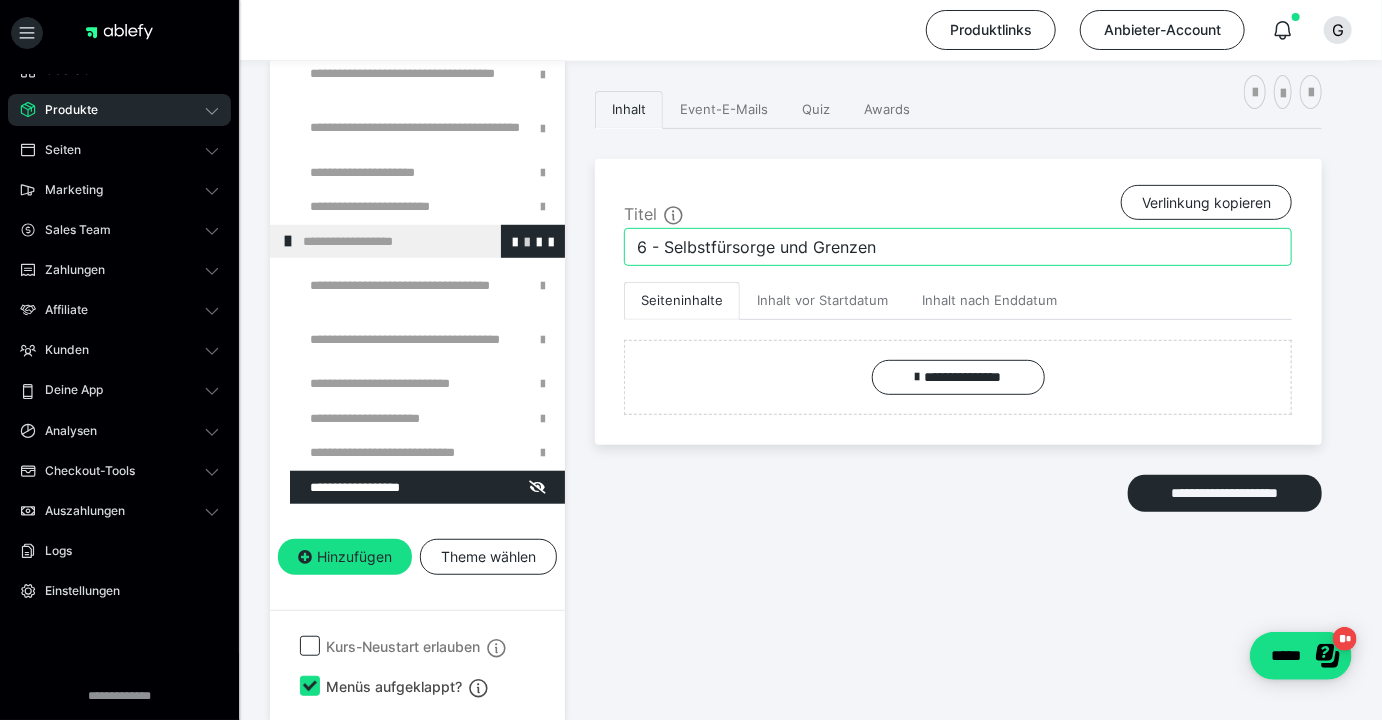 type on "6 - Selbstfürsorge und Grenzen" 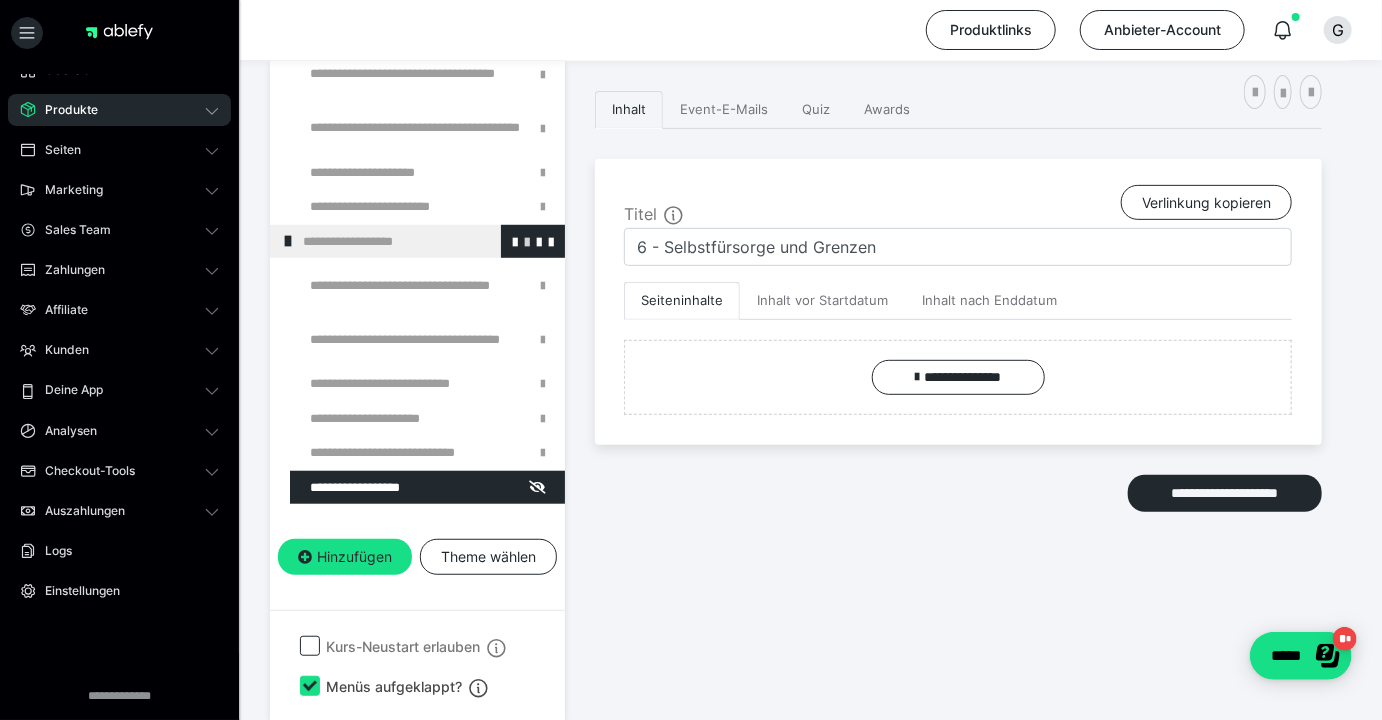click at bounding box center (527, 241) 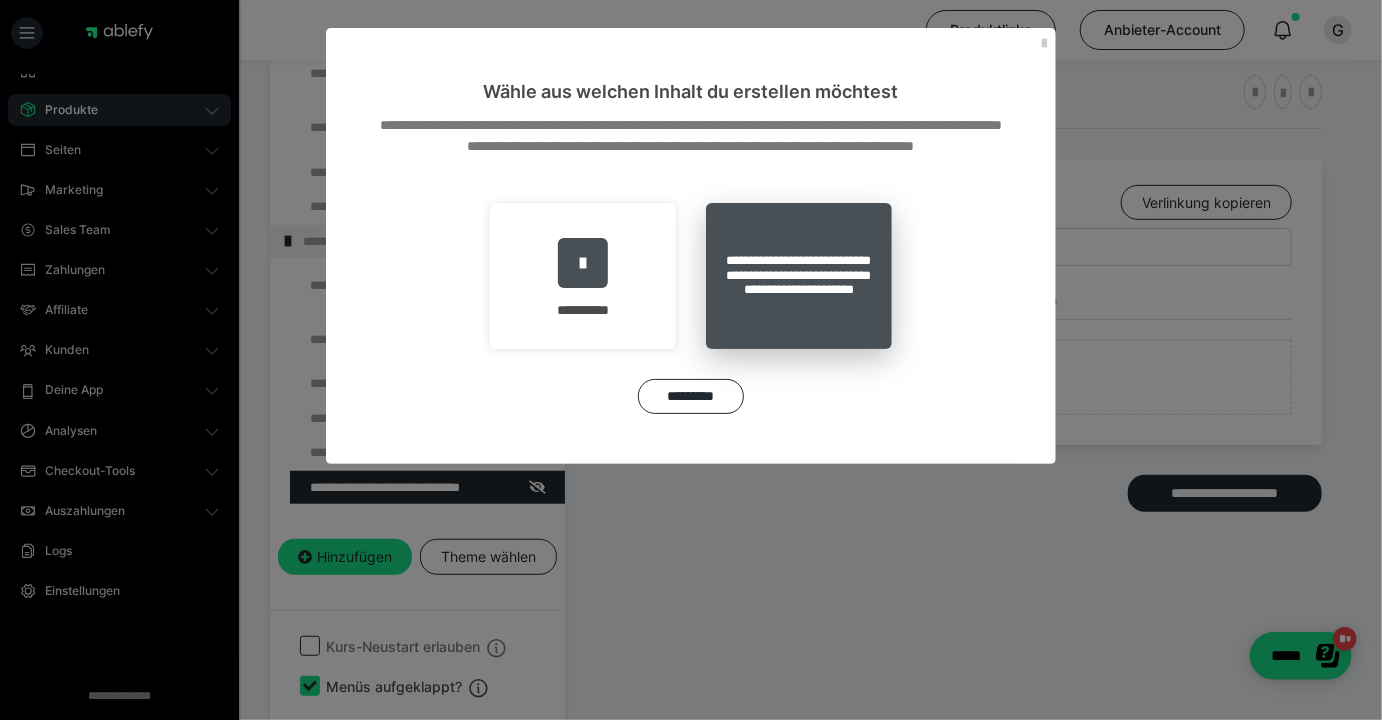 click on "**********" at bounding box center (799, 276) 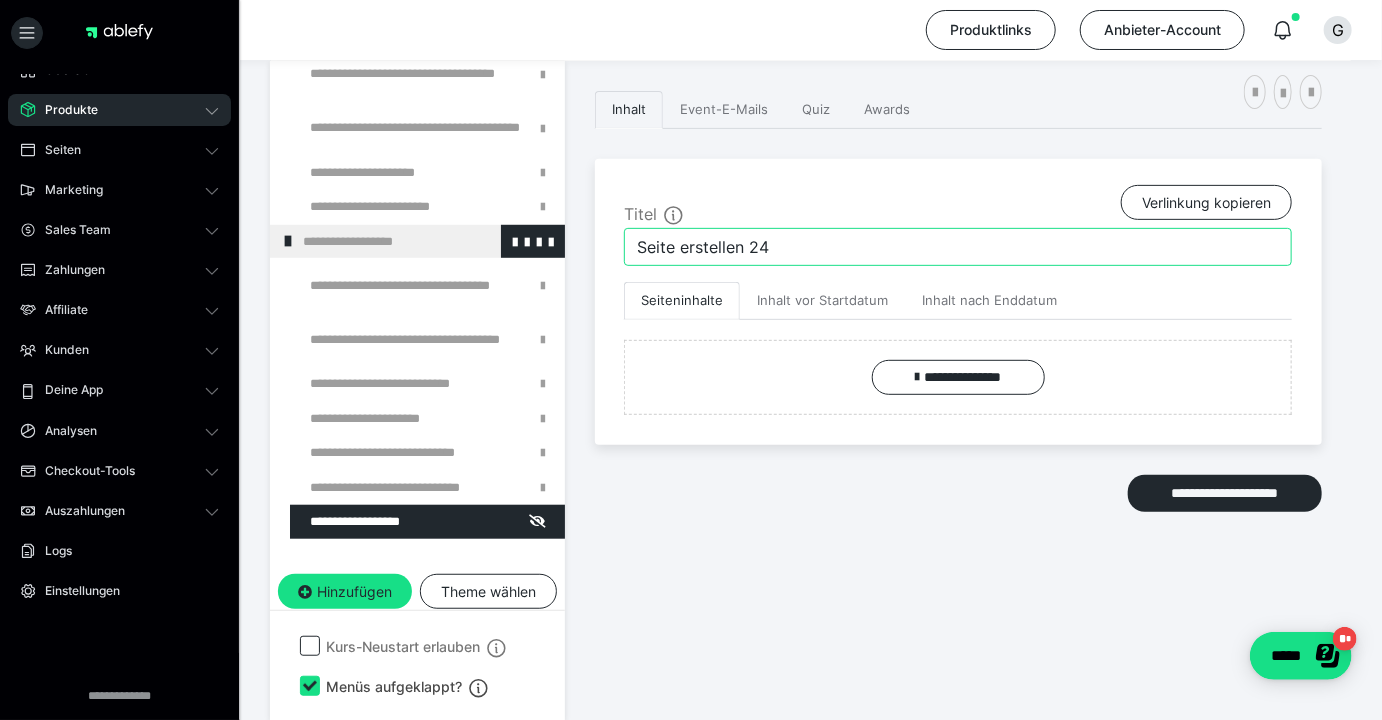 drag, startPoint x: 800, startPoint y: 255, endPoint x: 323, endPoint y: 250, distance: 477.0262 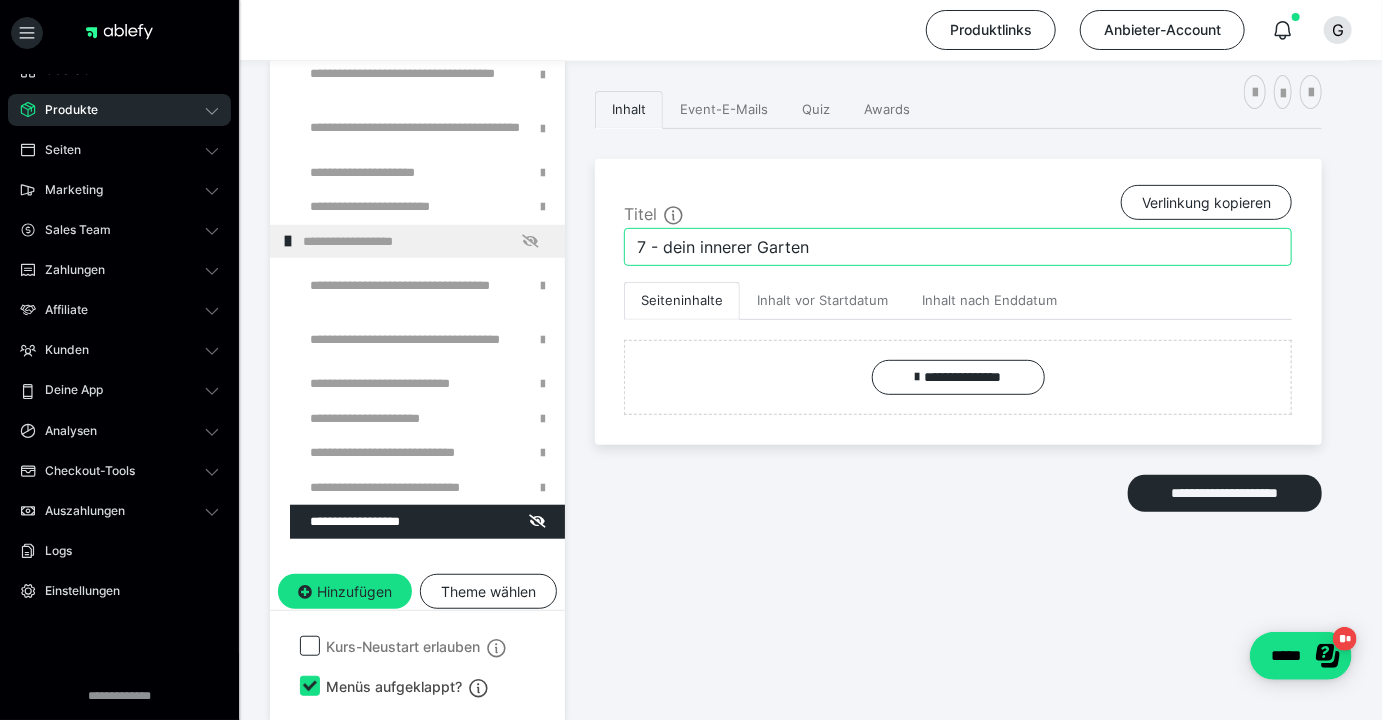 type on "7 - dein innerer Garten" 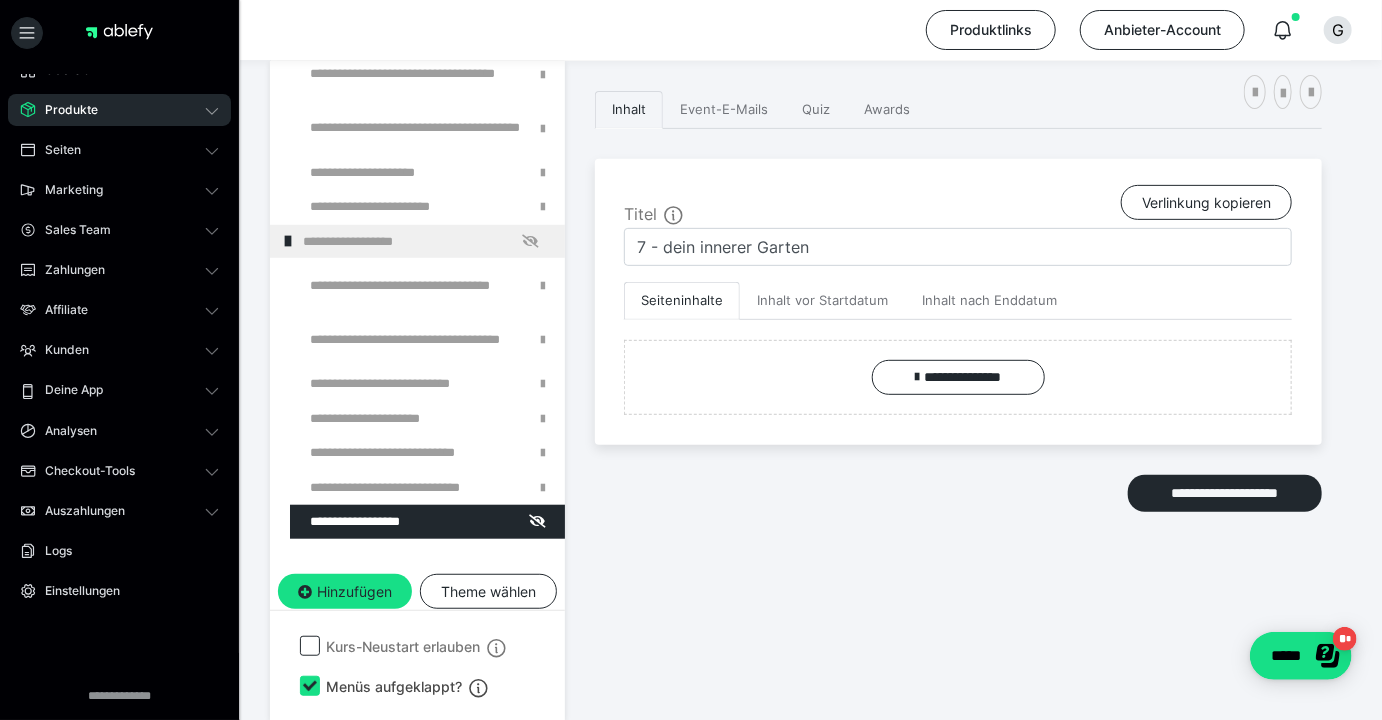 click on "**********" at bounding box center (958, 356) 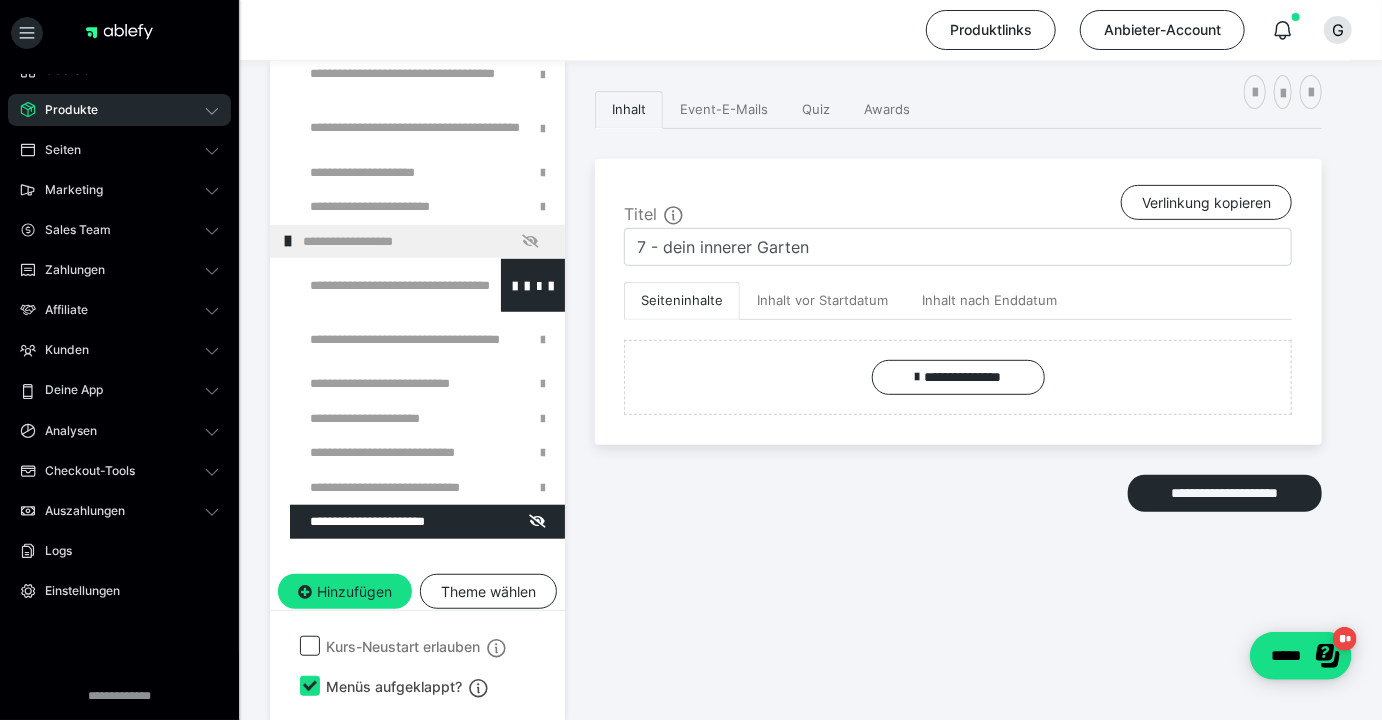 click at bounding box center [375, 285] 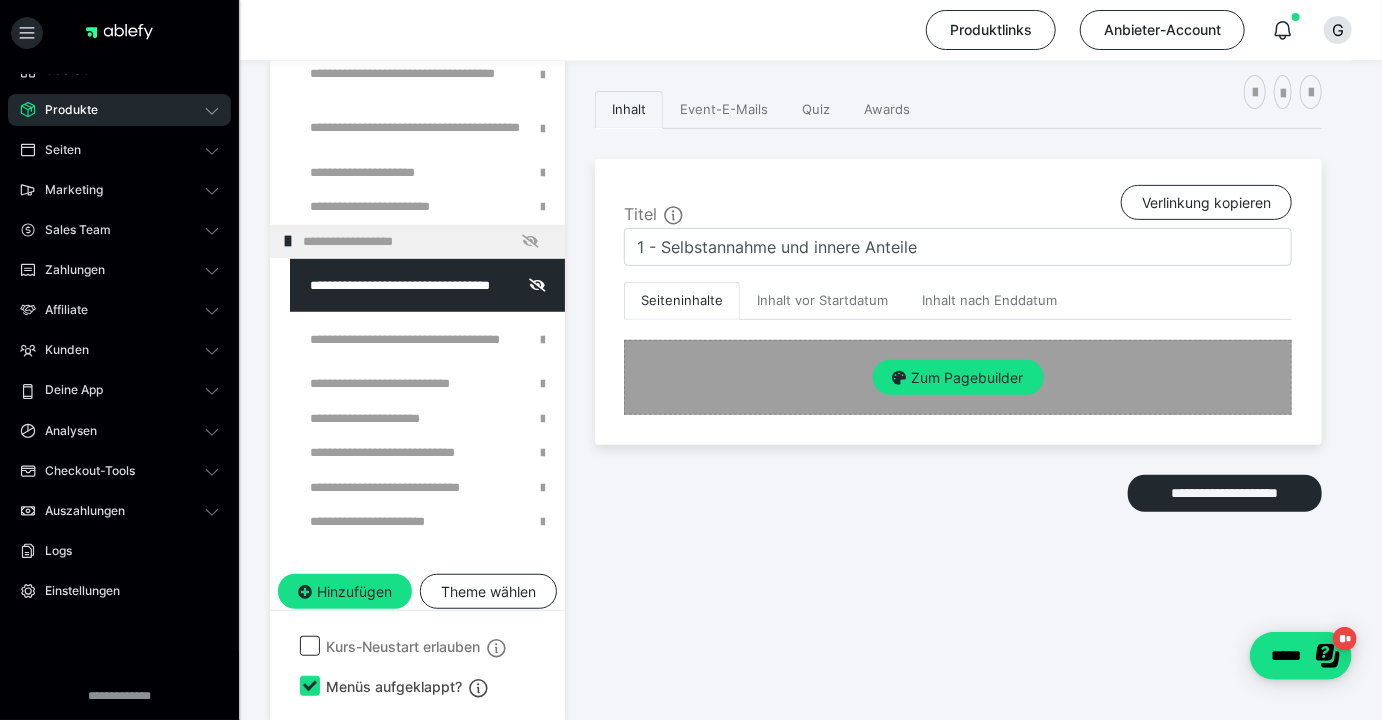 click on "Zum Pagebuilder" at bounding box center [958, 378] 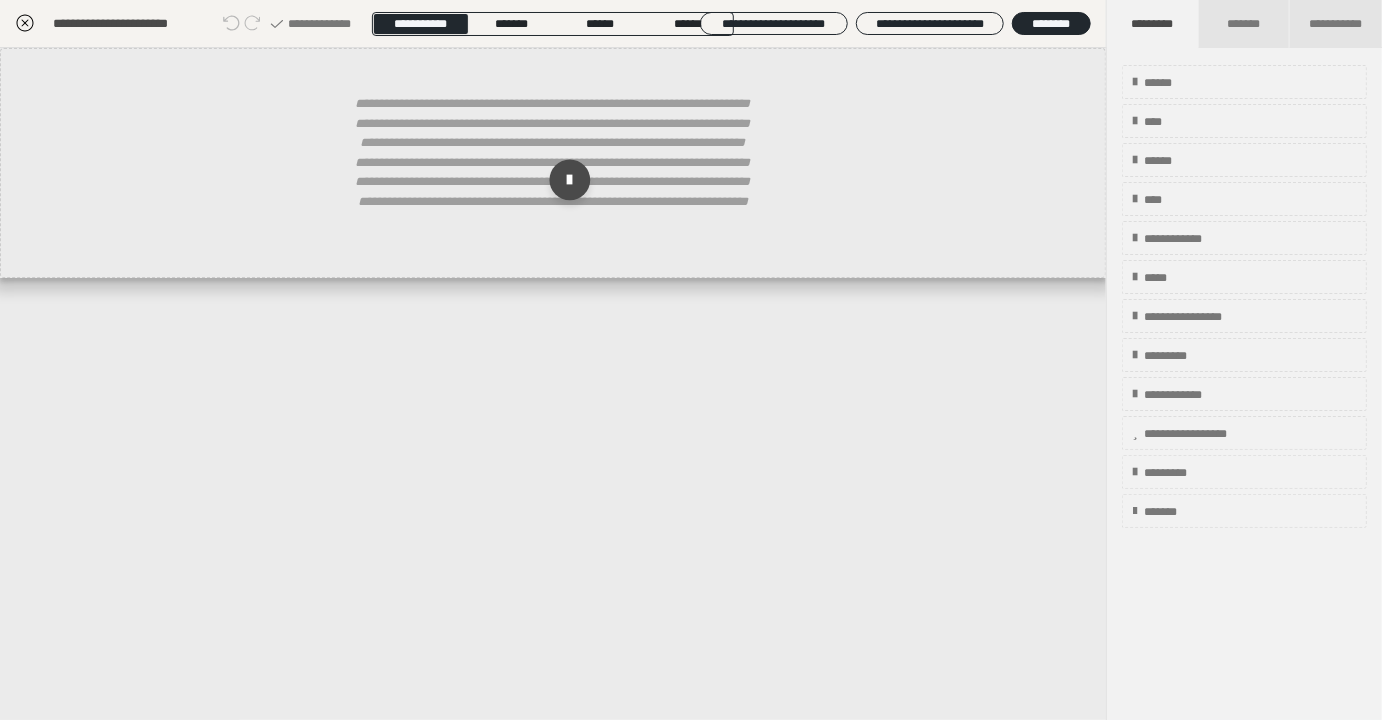 click at bounding box center [570, 180] 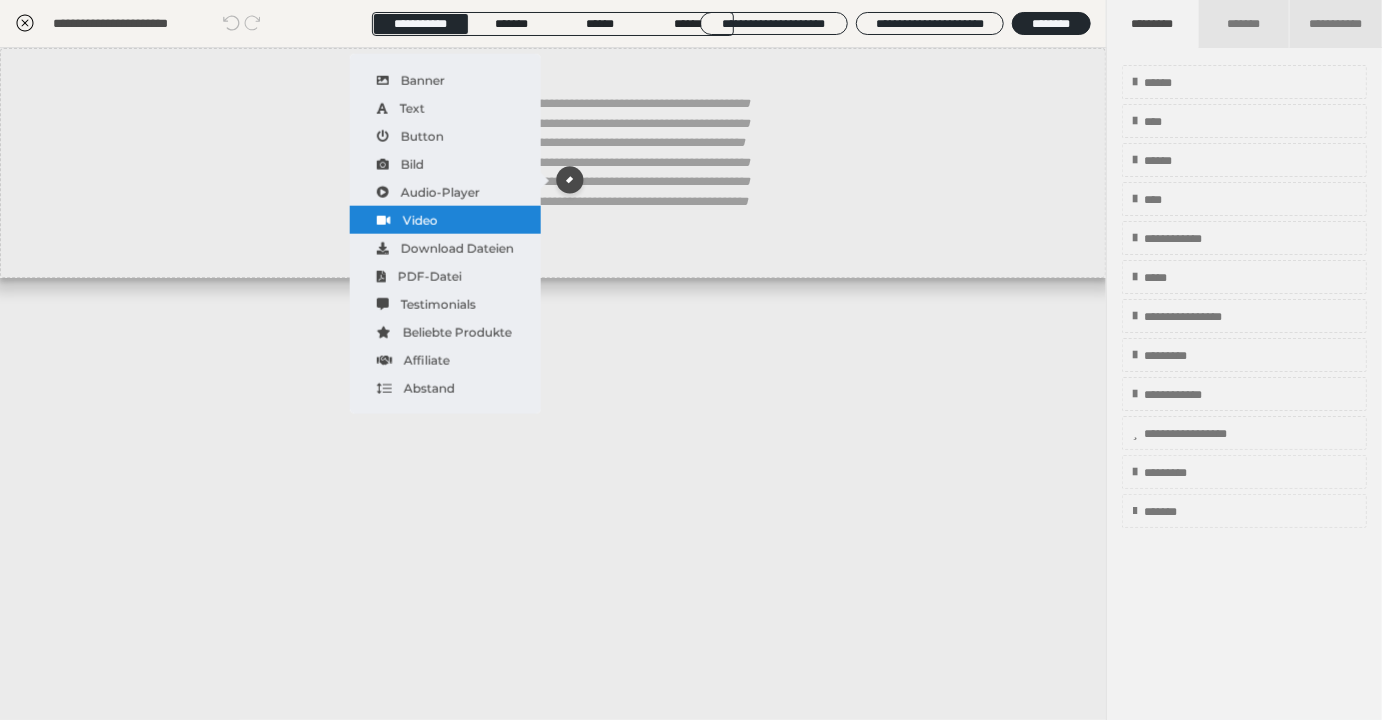 click on "Video" at bounding box center (445, 220) 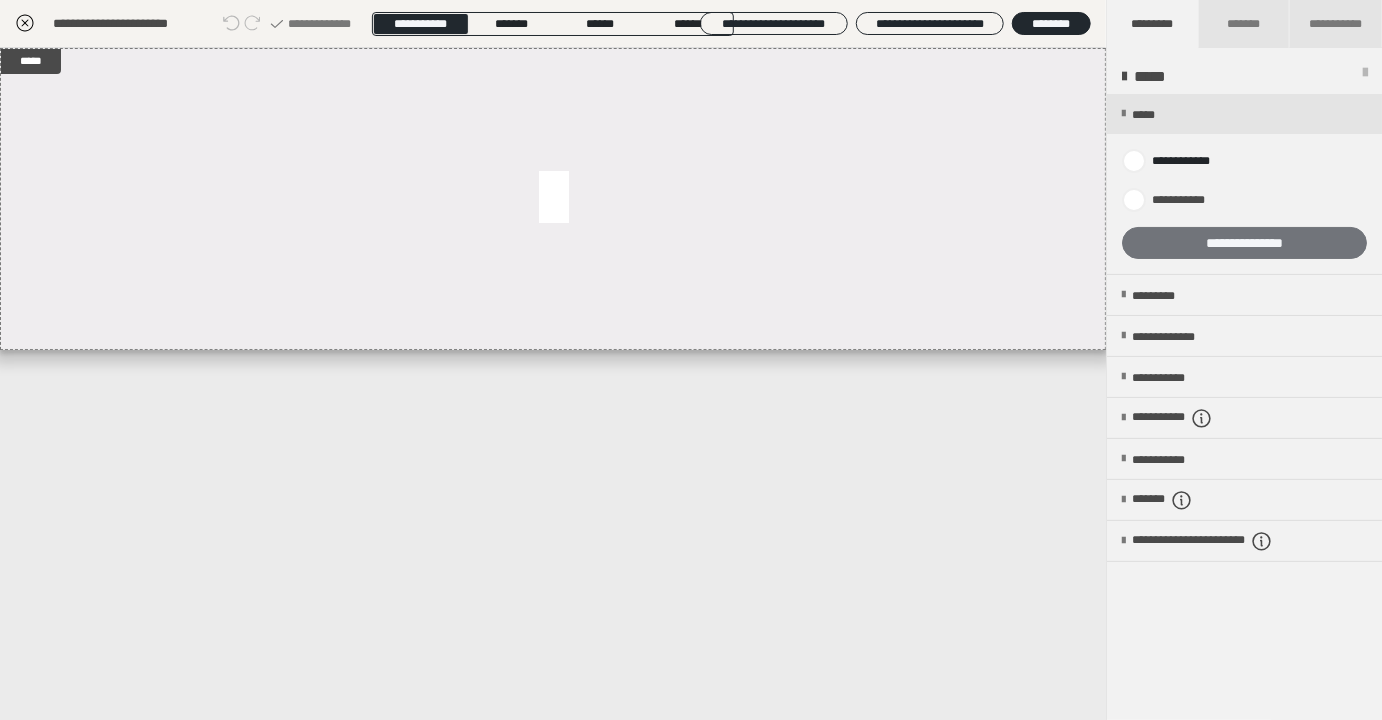 click on "**********" at bounding box center (1244, 243) 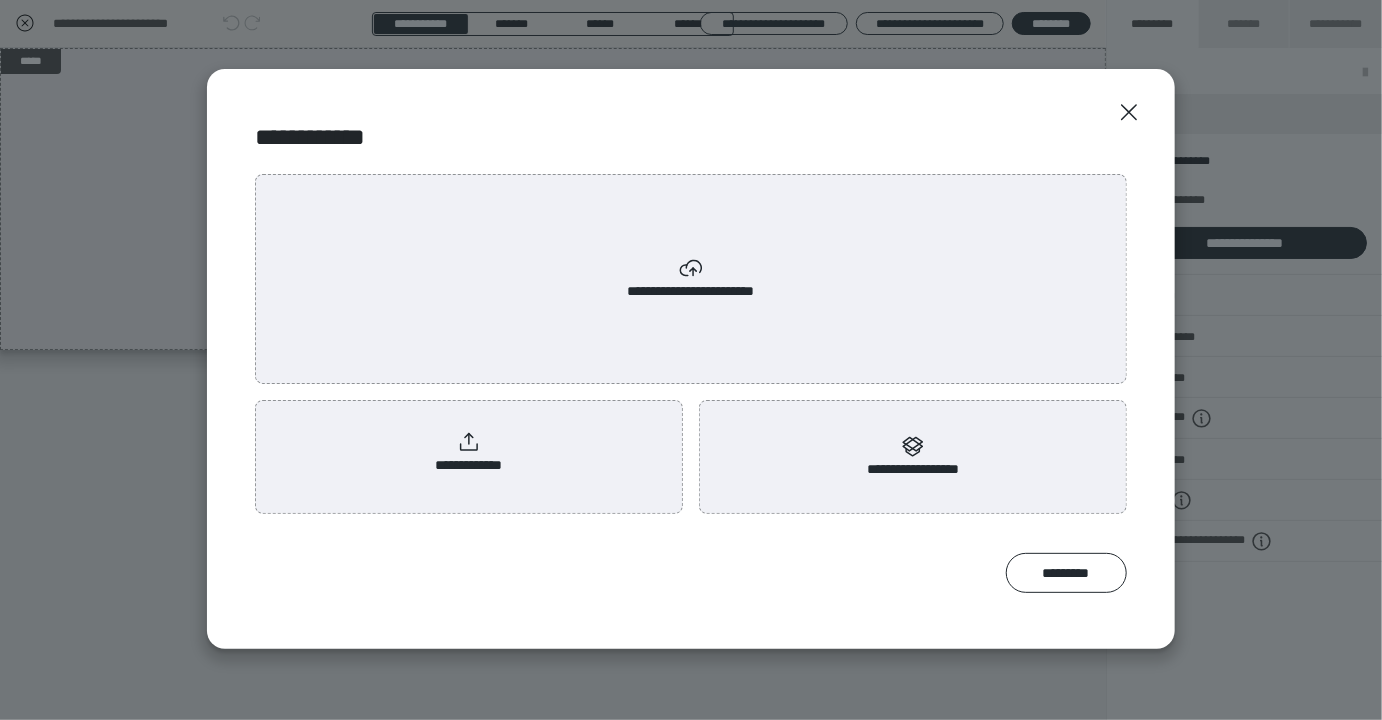 click on "**********" at bounding box center (691, 279) 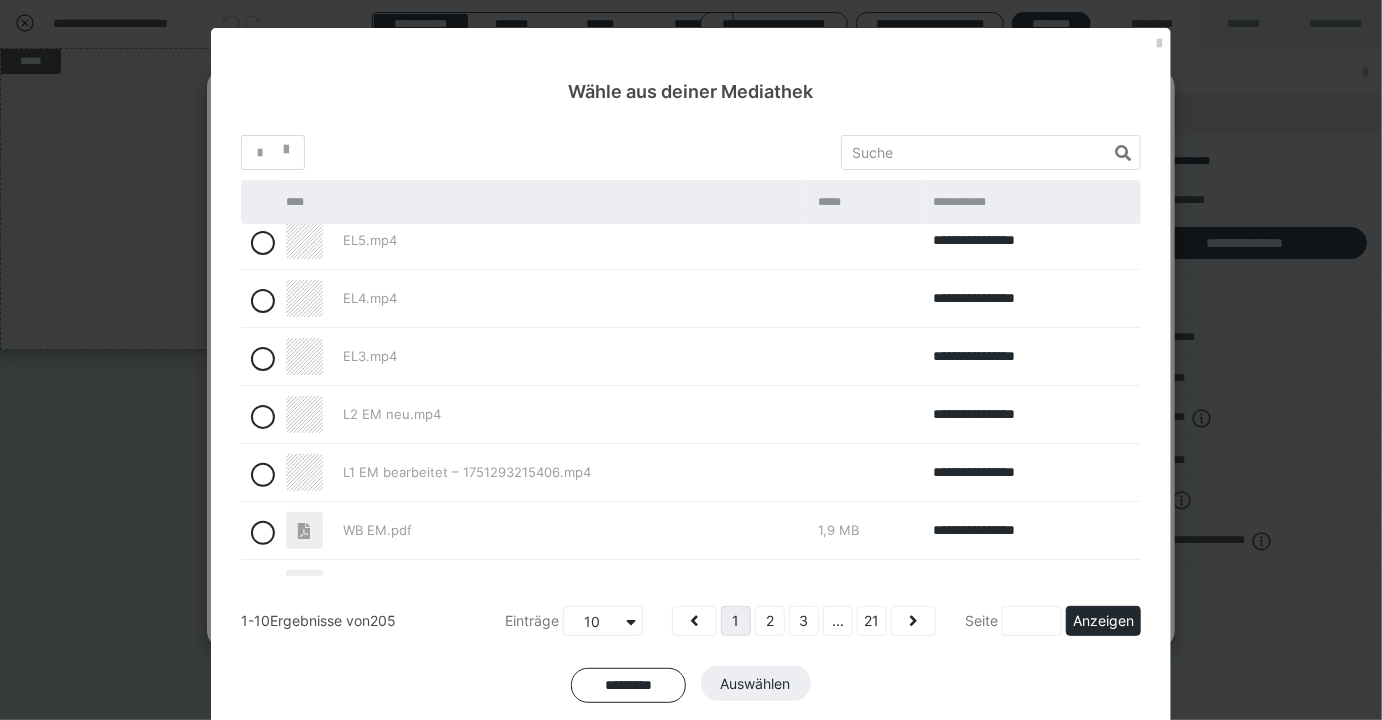 scroll, scrollTop: 227, scrollLeft: 0, axis: vertical 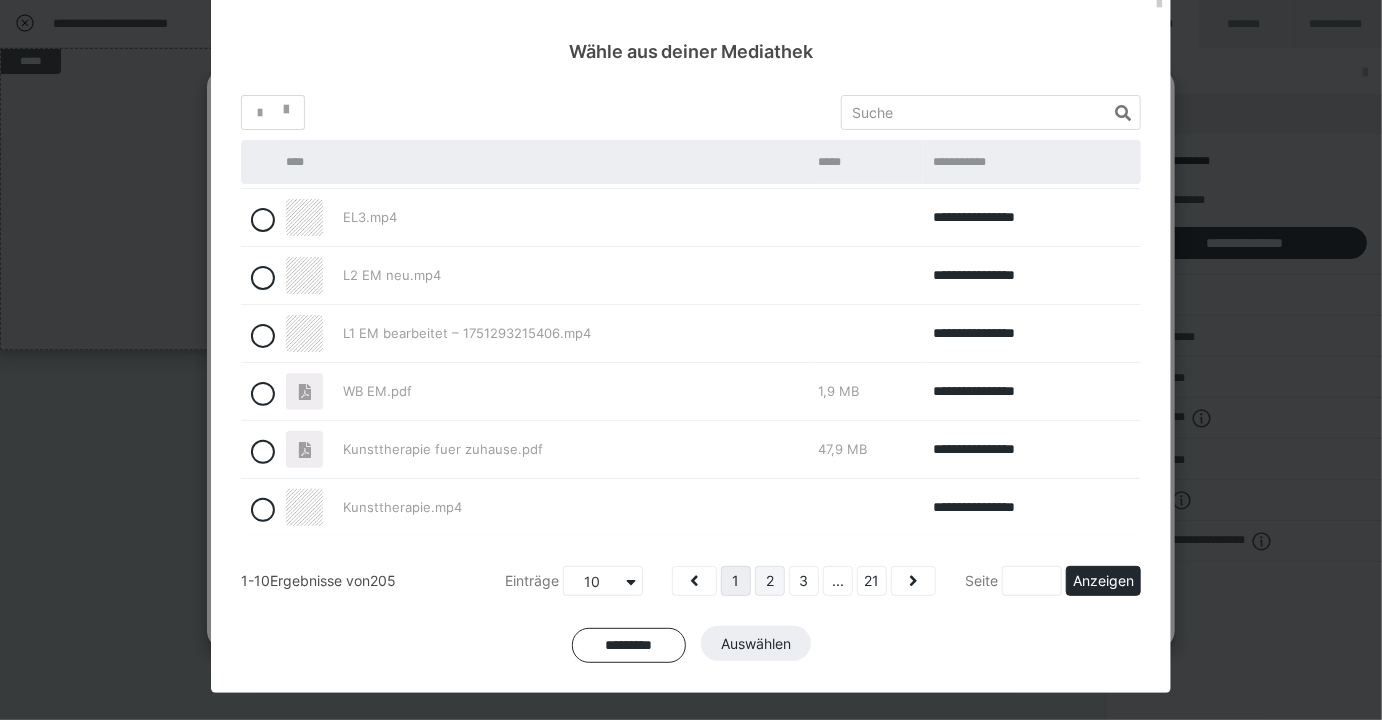 click on "2" at bounding box center [770, 581] 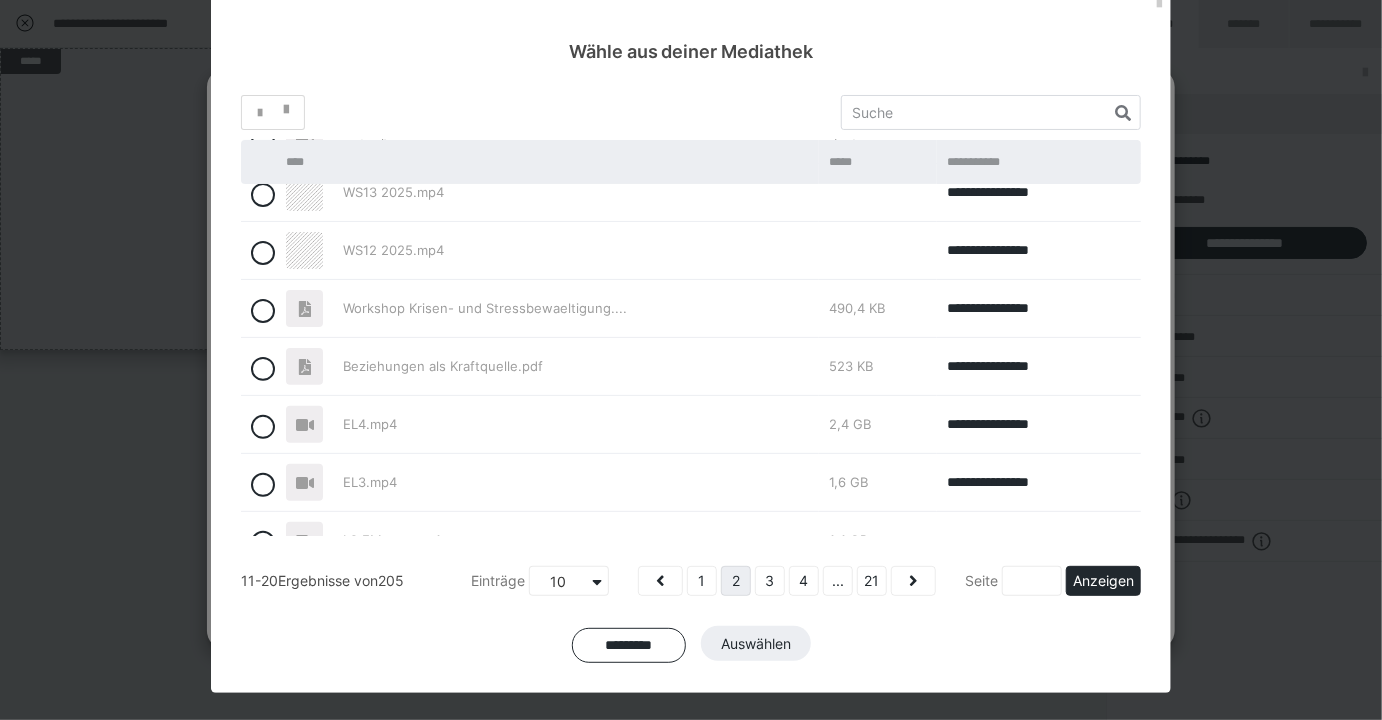 scroll, scrollTop: 227, scrollLeft: 0, axis: vertical 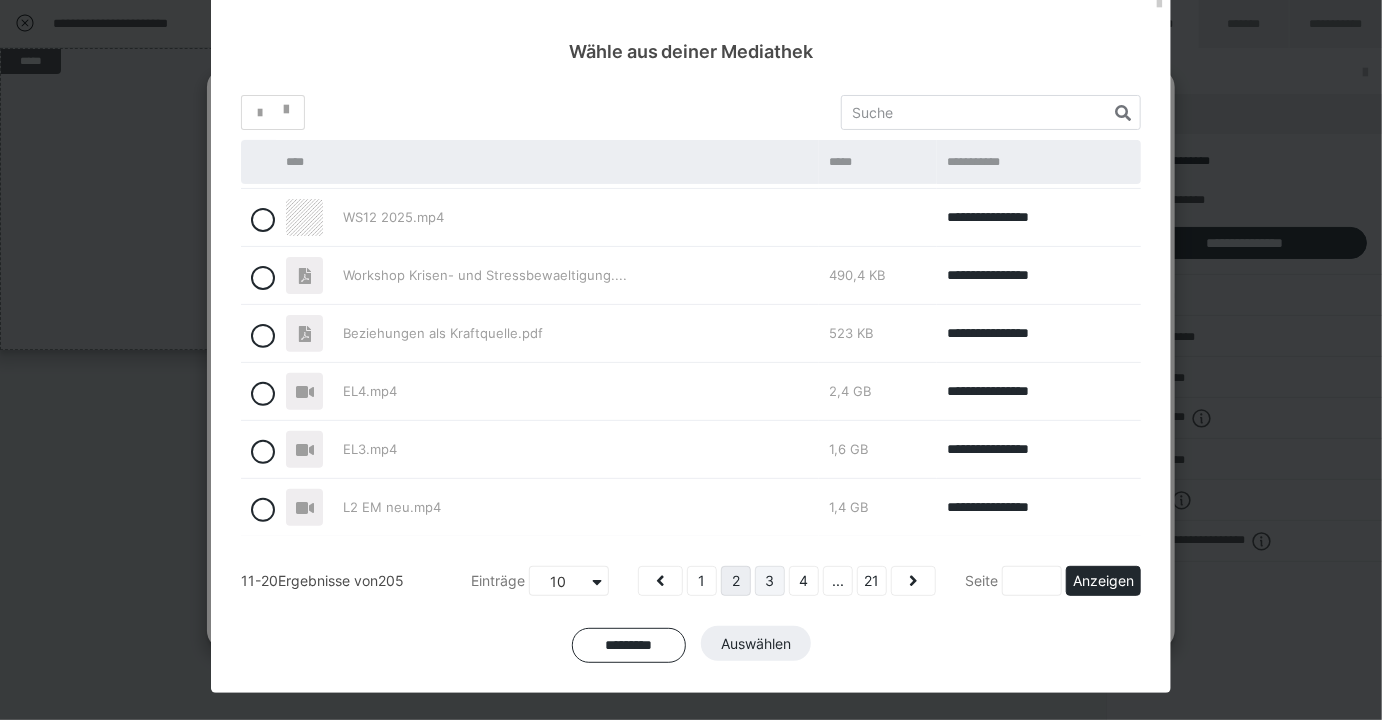 click on "3" at bounding box center (770, 581) 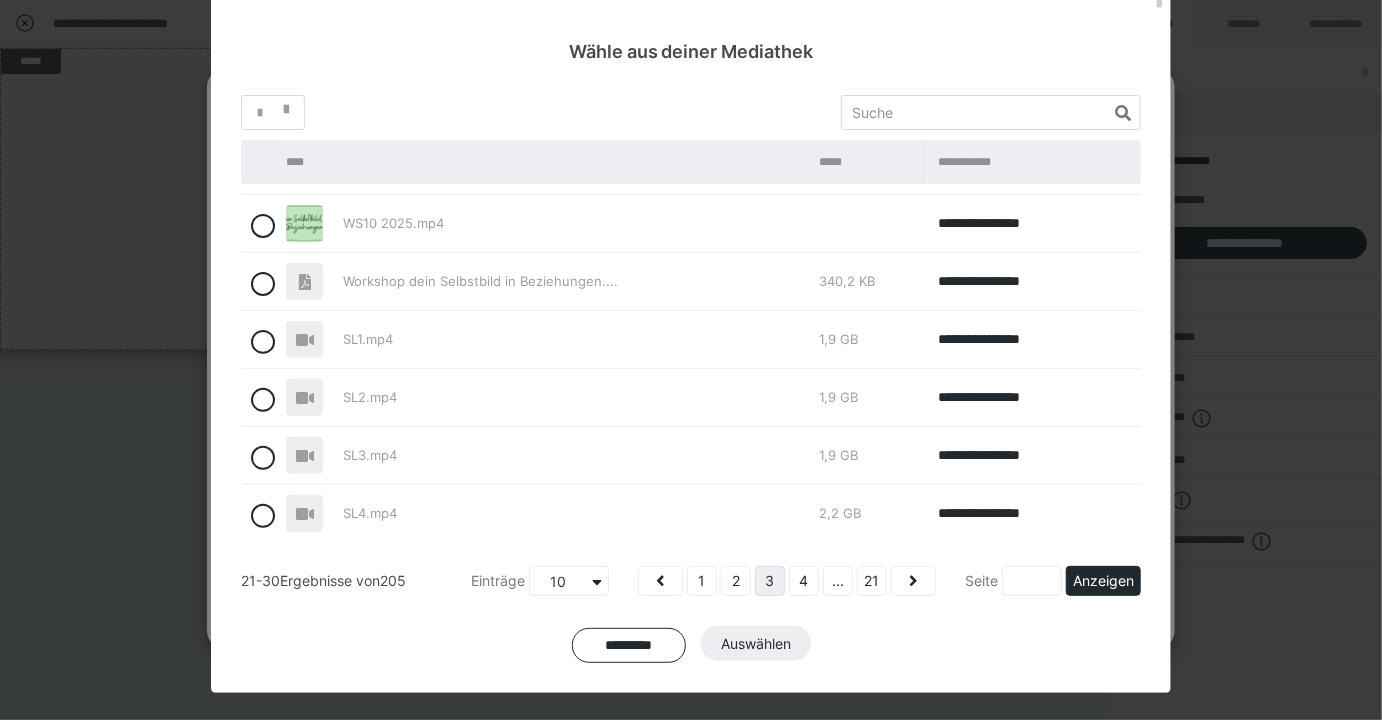 scroll, scrollTop: 227, scrollLeft: 0, axis: vertical 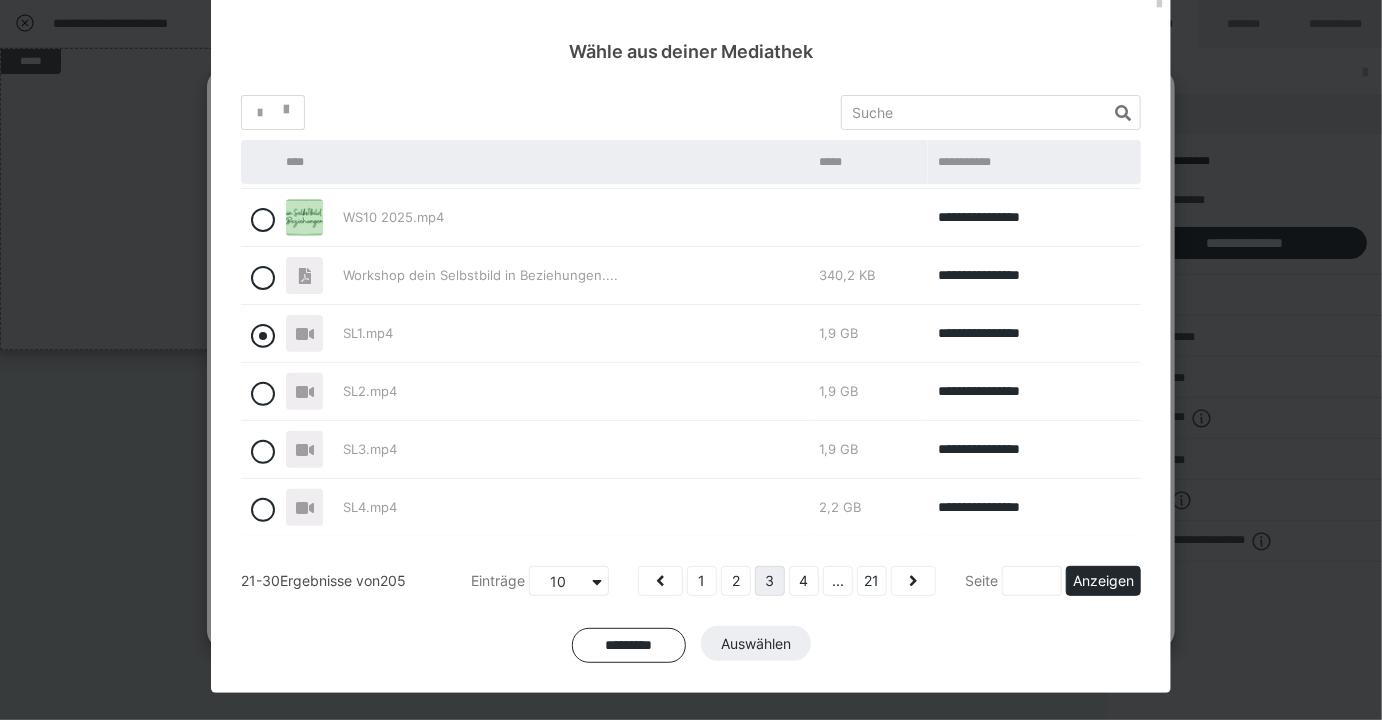 click at bounding box center [263, 336] 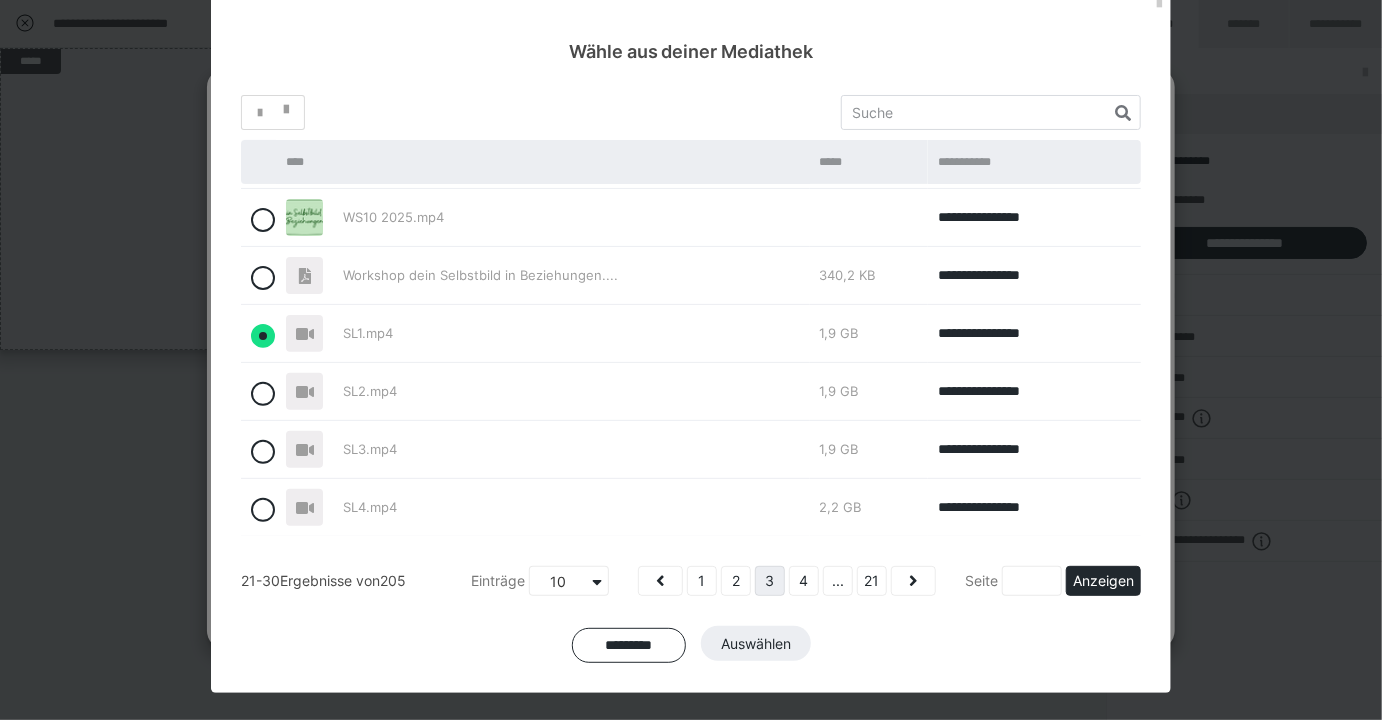 radio on "true" 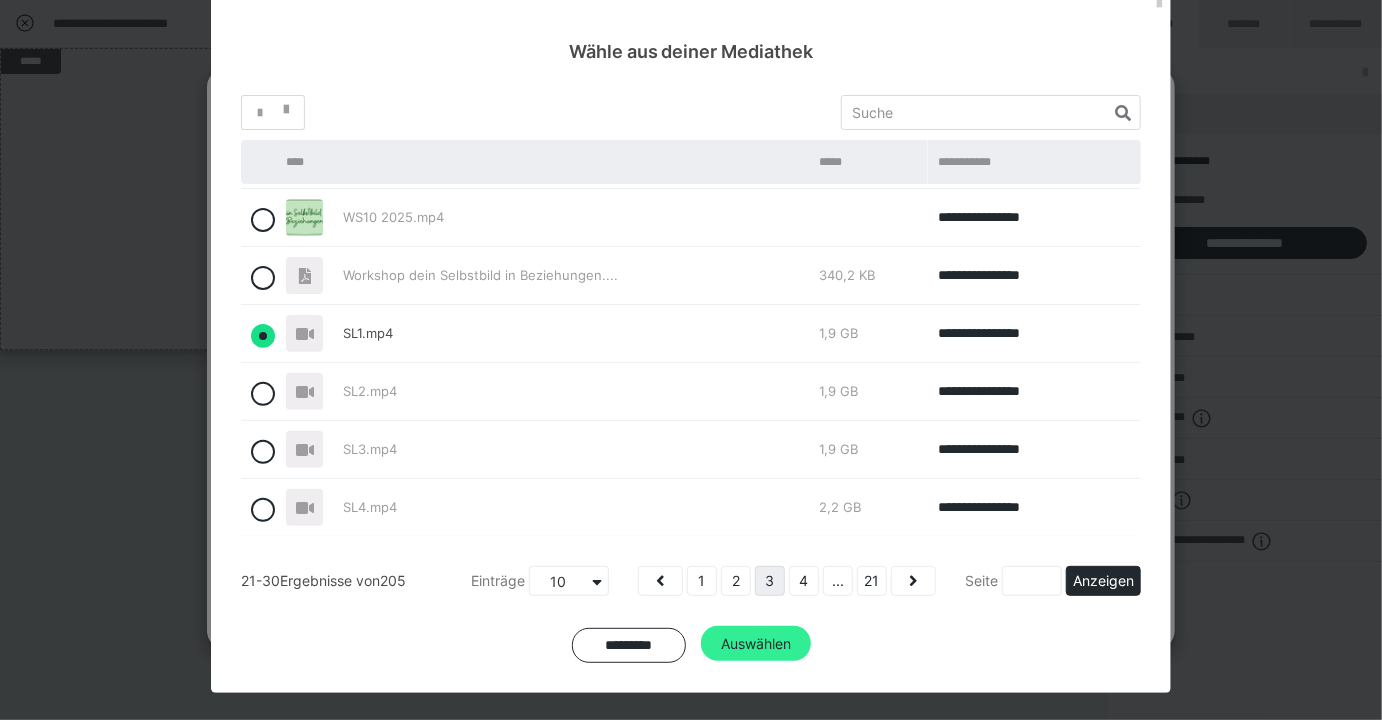 click on "Auswählen" at bounding box center [756, 644] 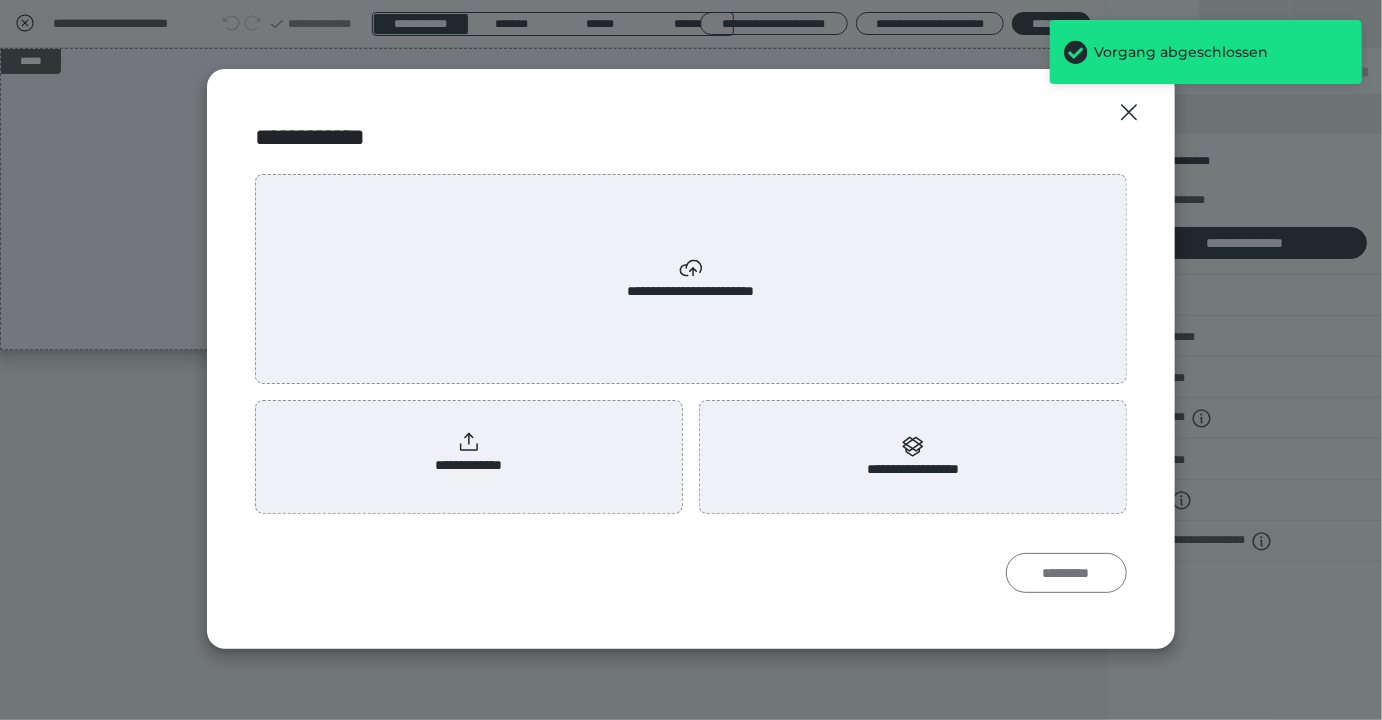 click on "*********" at bounding box center (1066, 573) 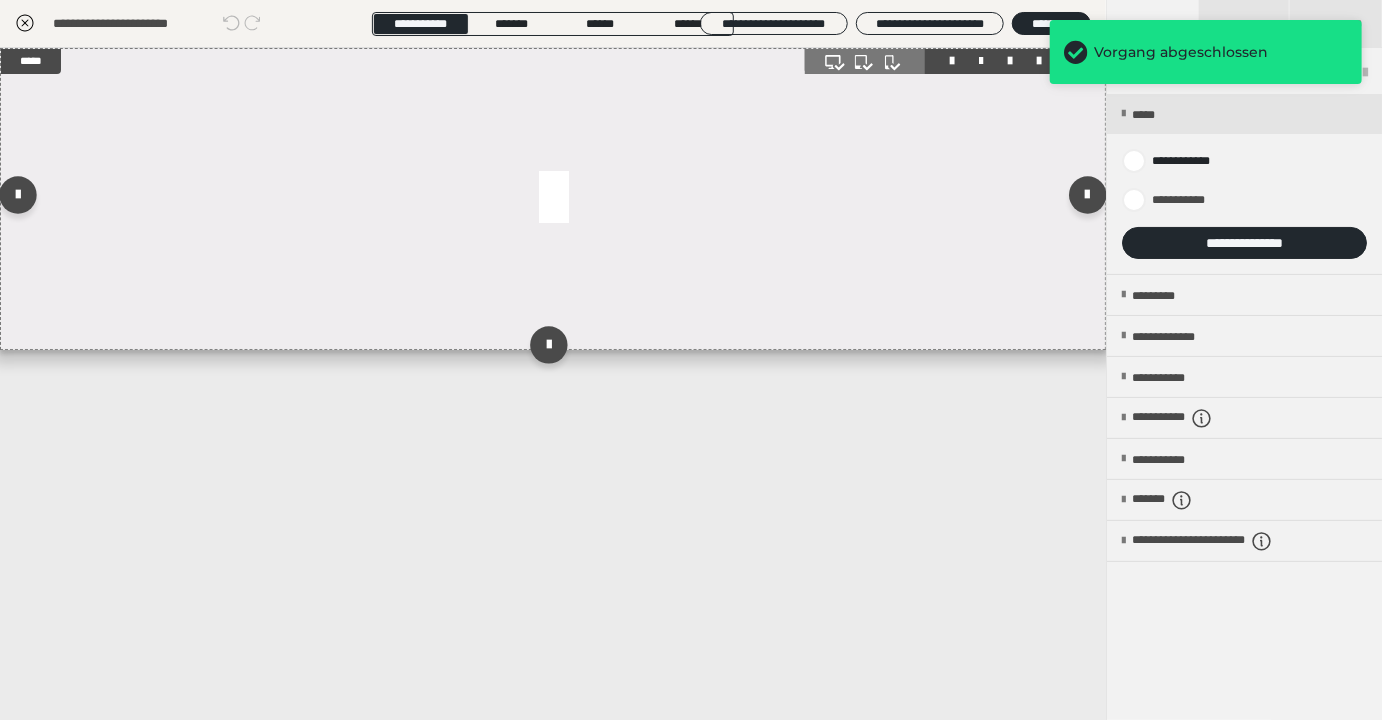 click at bounding box center [553, 199] 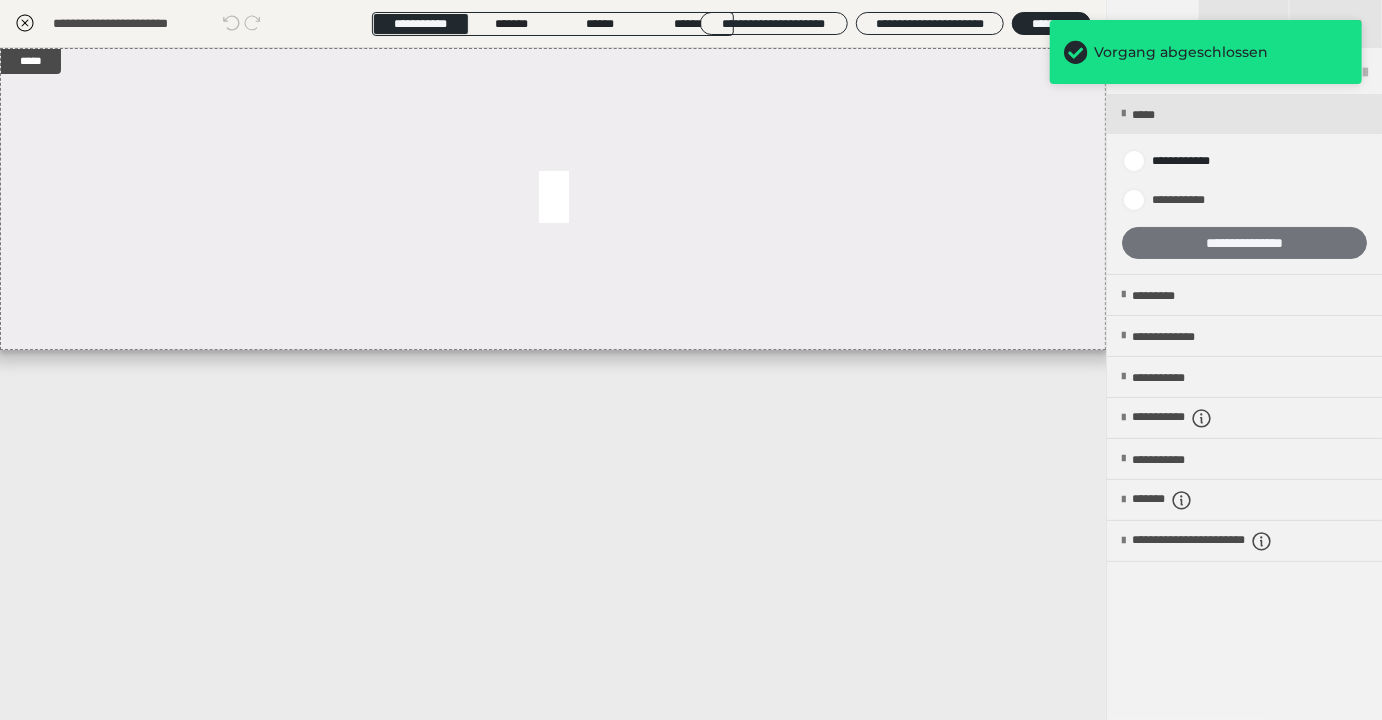 click on "**********" at bounding box center (1244, 243) 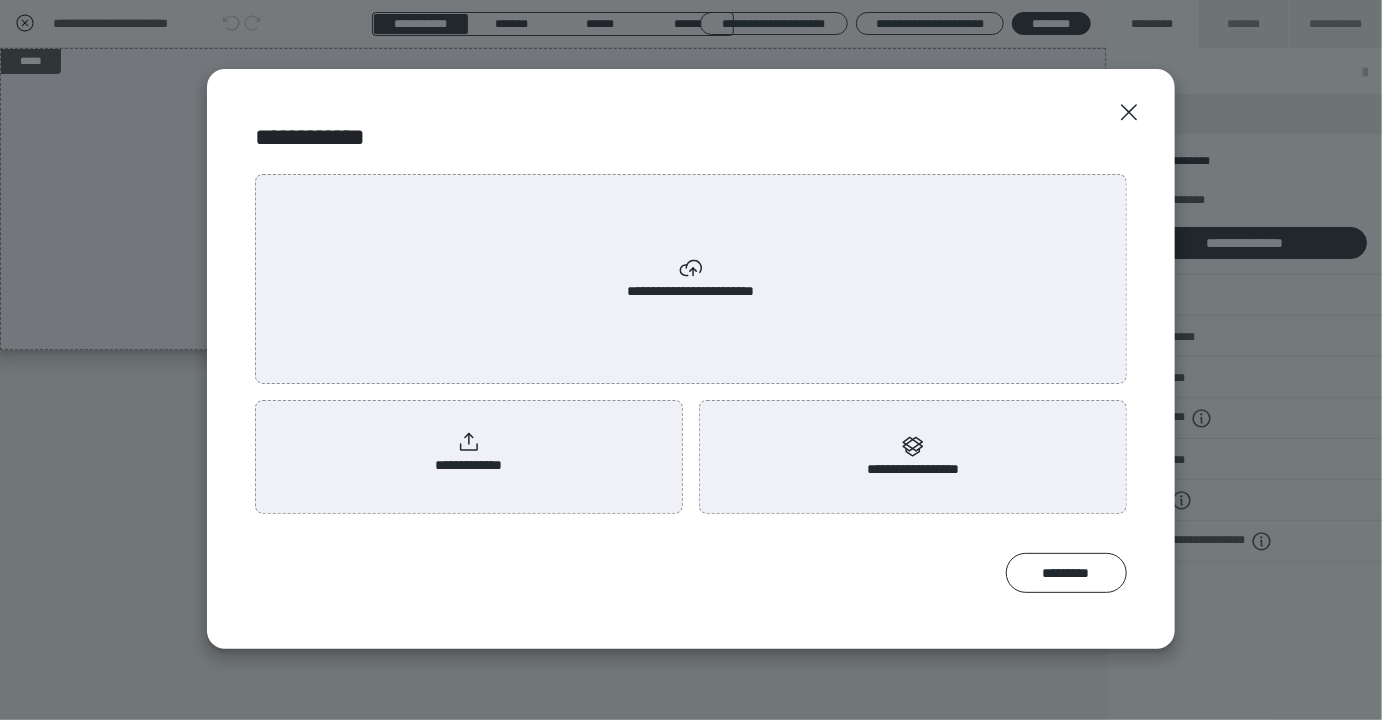 click on "**********" at bounding box center [469, 453] 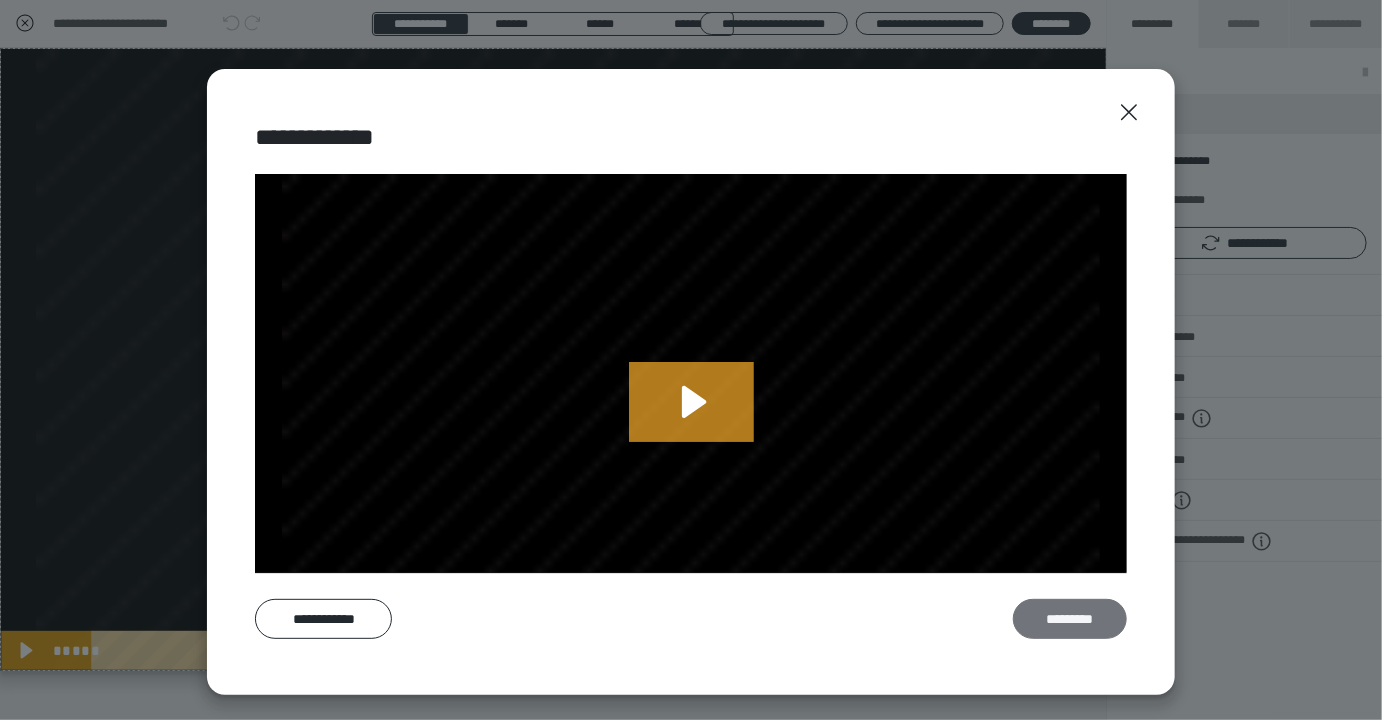 click on "*********" at bounding box center (1070, 619) 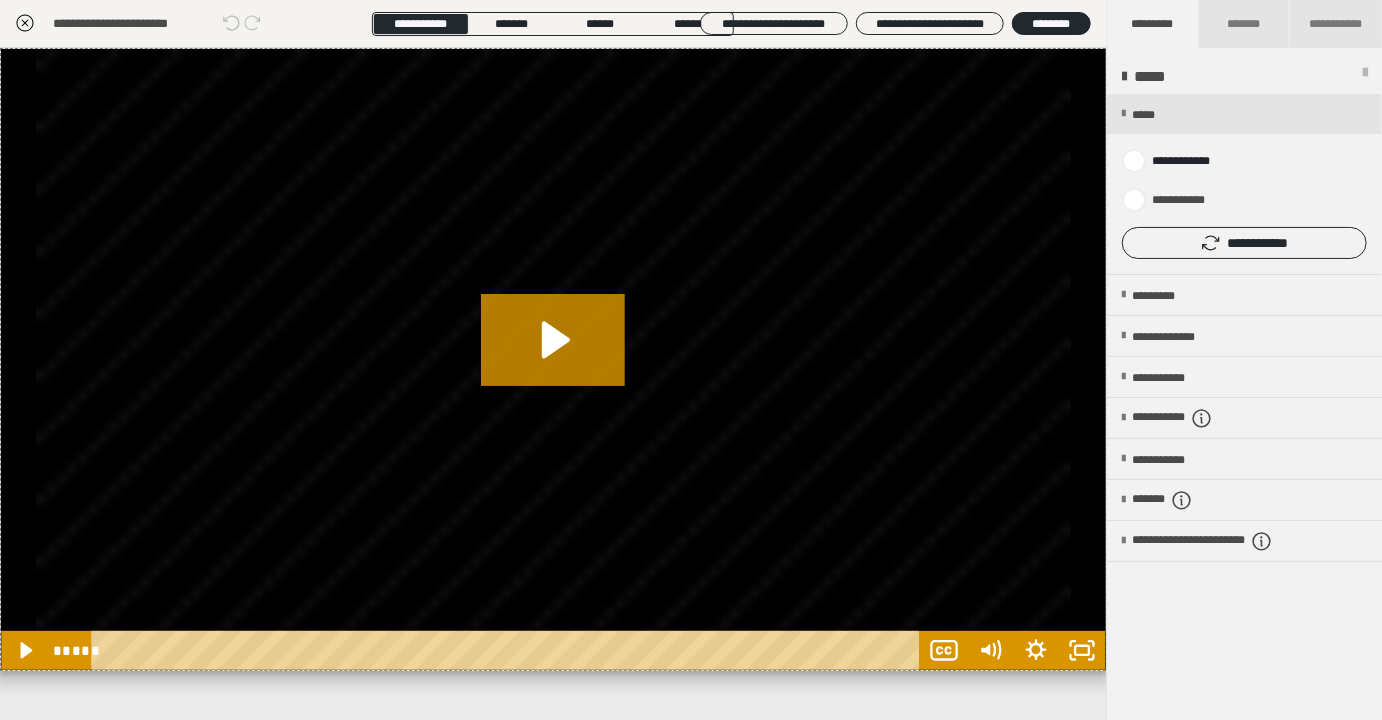 click 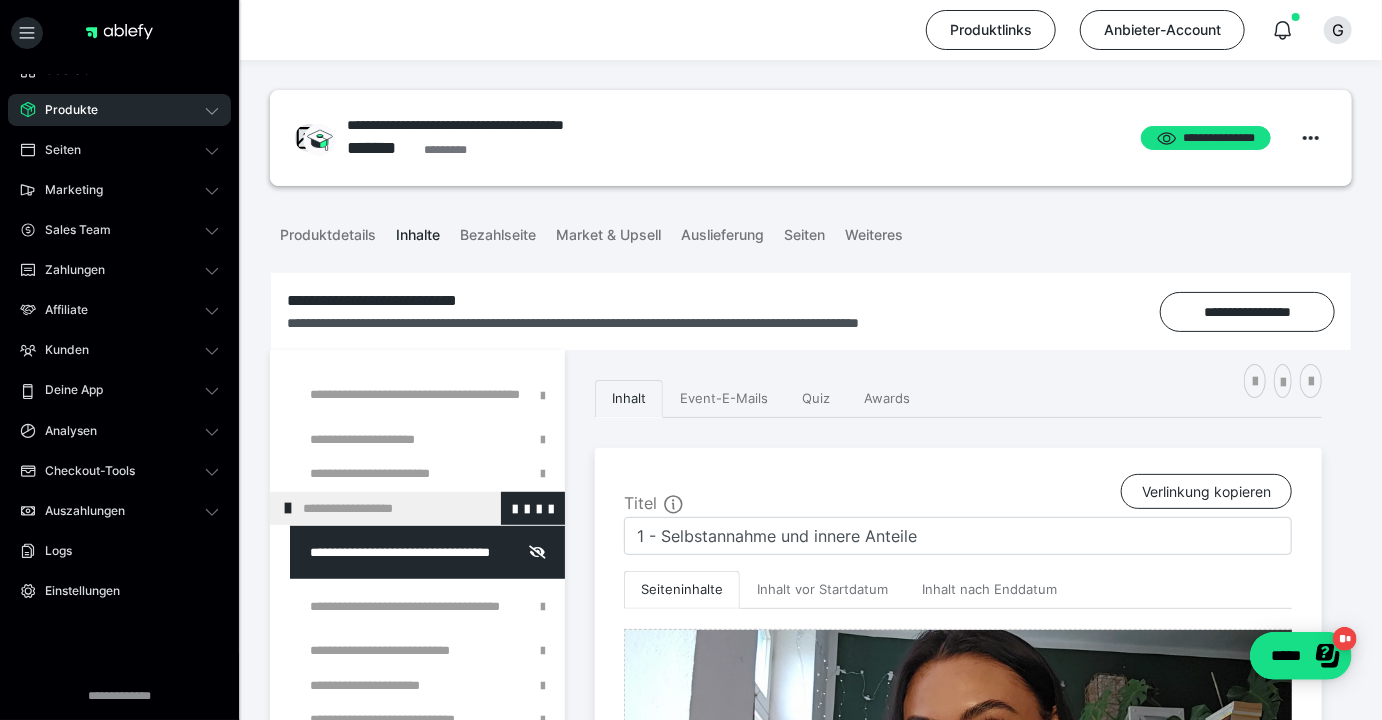 scroll, scrollTop: 604, scrollLeft: 0, axis: vertical 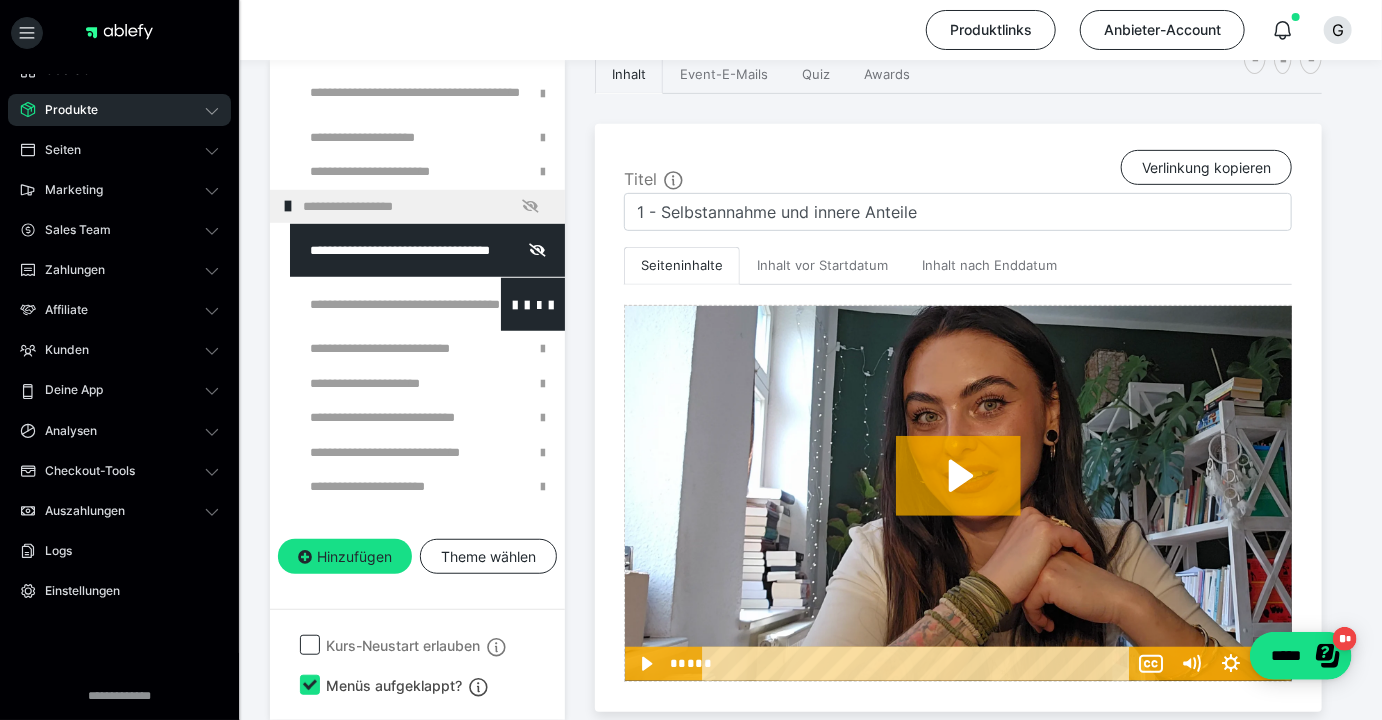 click at bounding box center [375, 304] 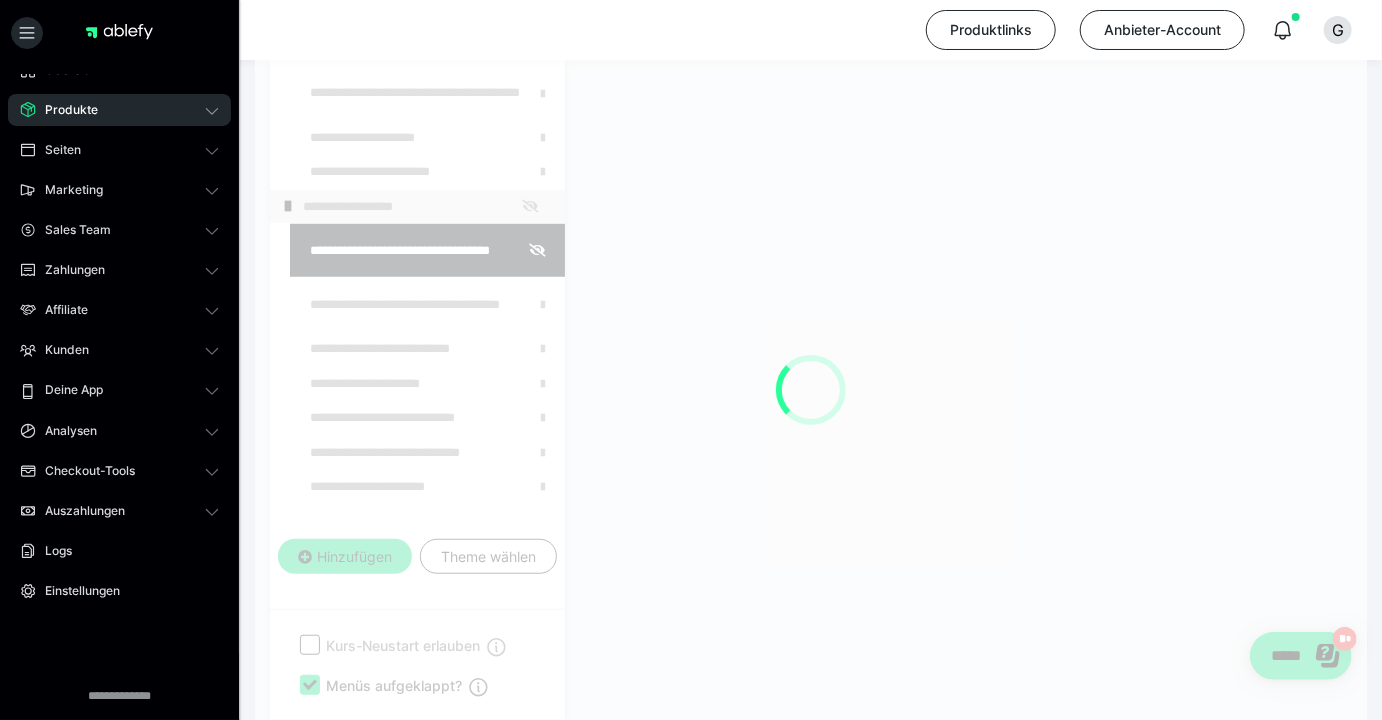 scroll, scrollTop: 289, scrollLeft: 0, axis: vertical 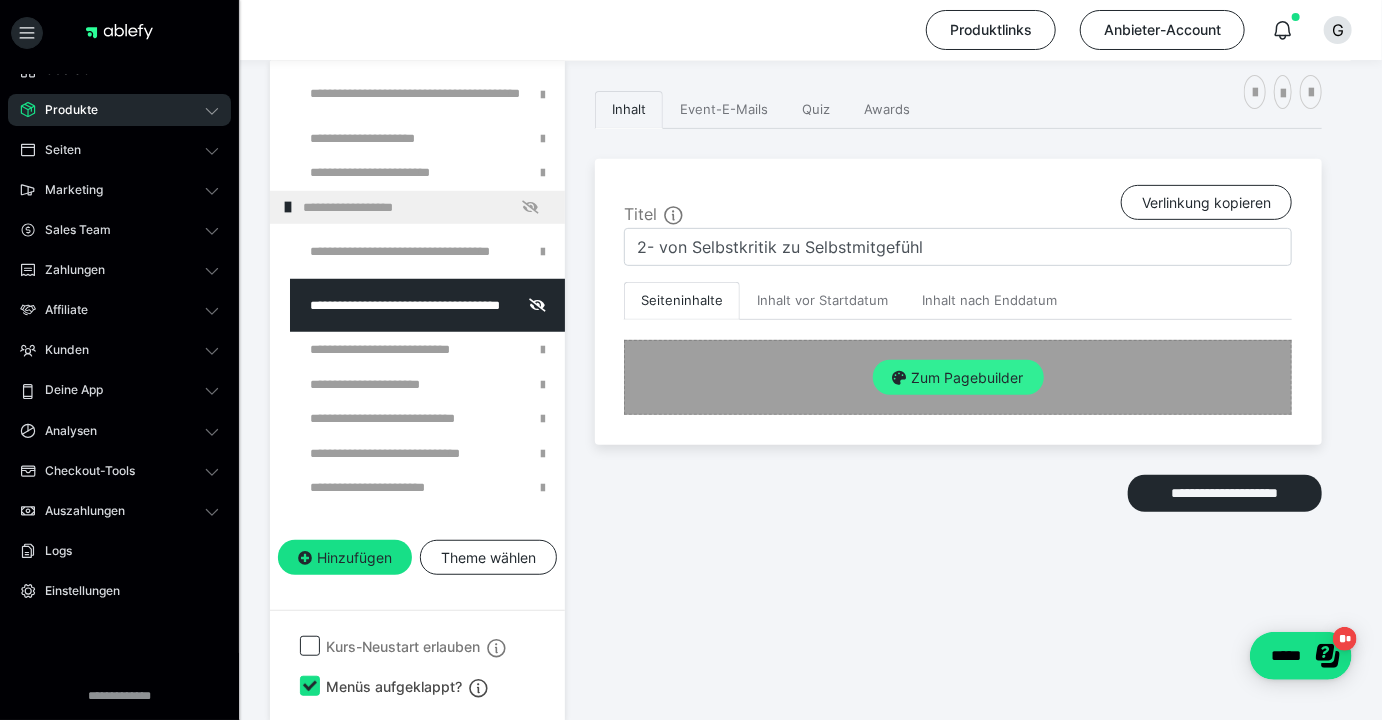 click on "Zum Pagebuilder" at bounding box center [958, 378] 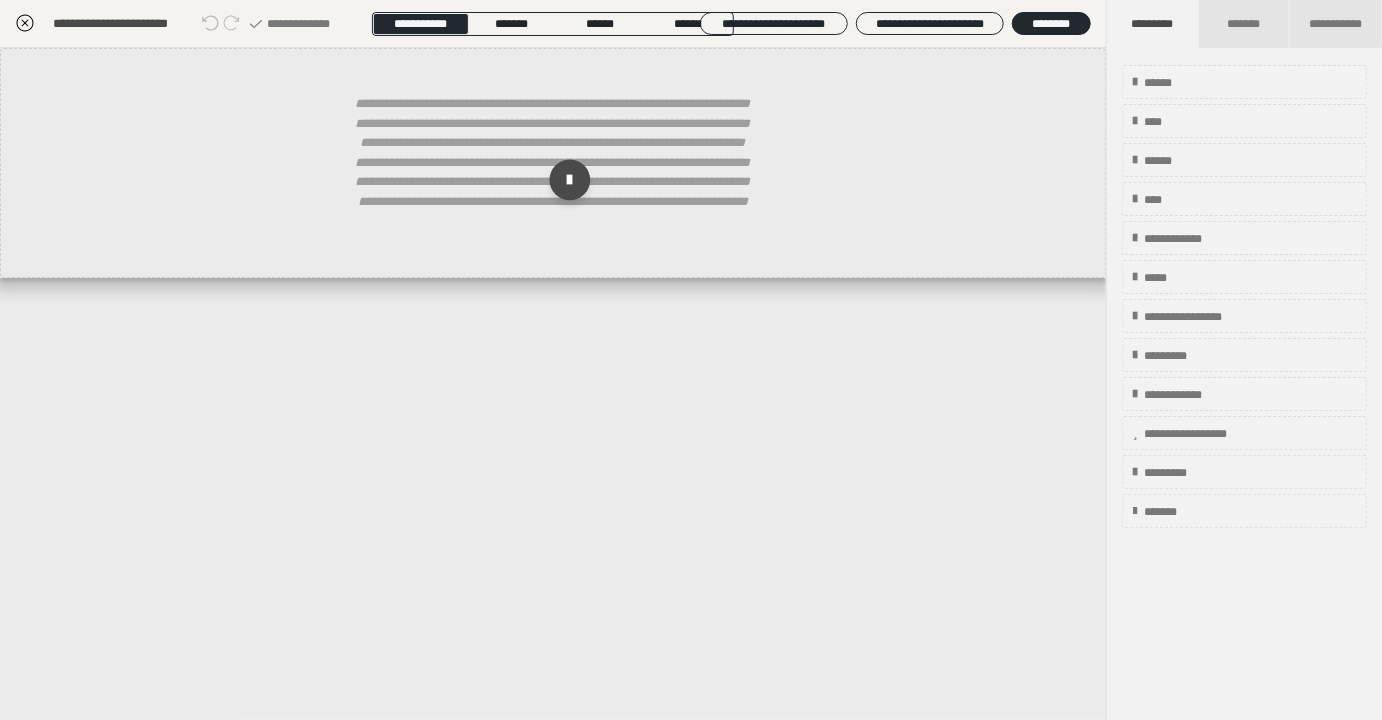 click at bounding box center (570, 180) 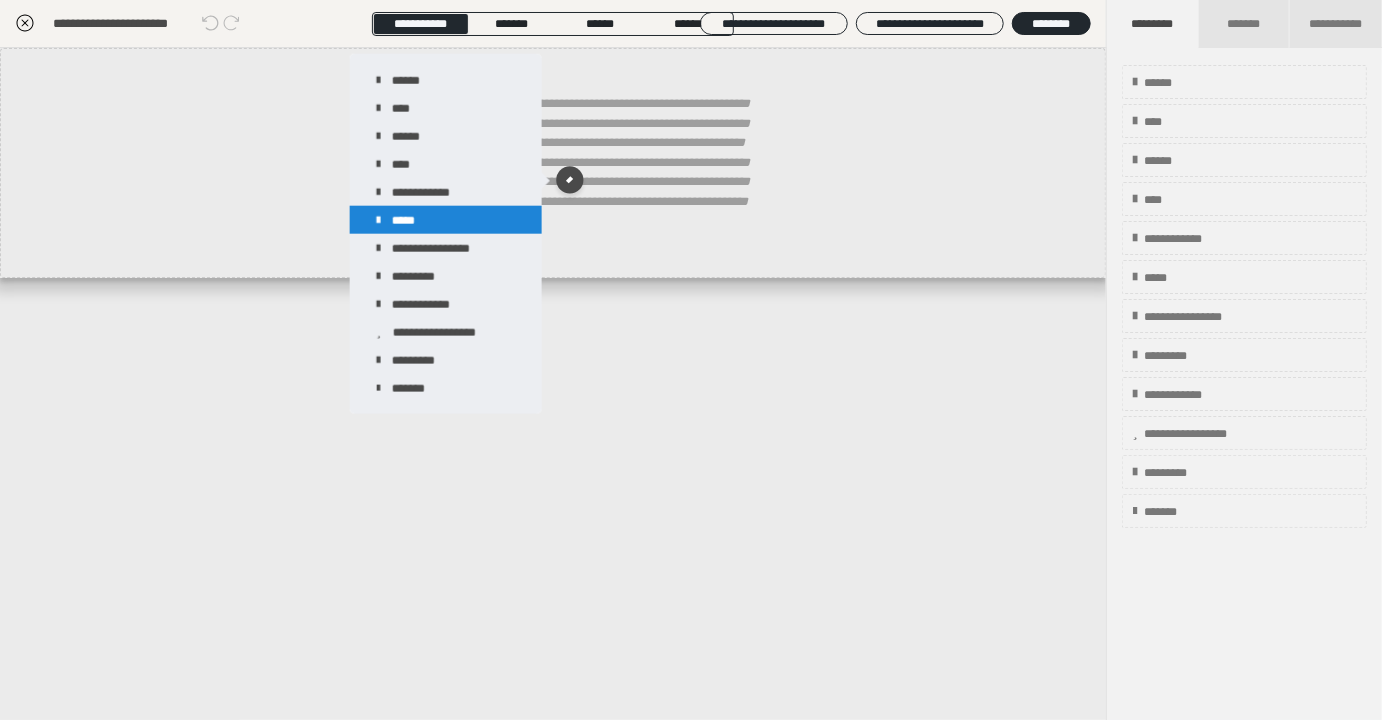 click on "*****" at bounding box center [446, 220] 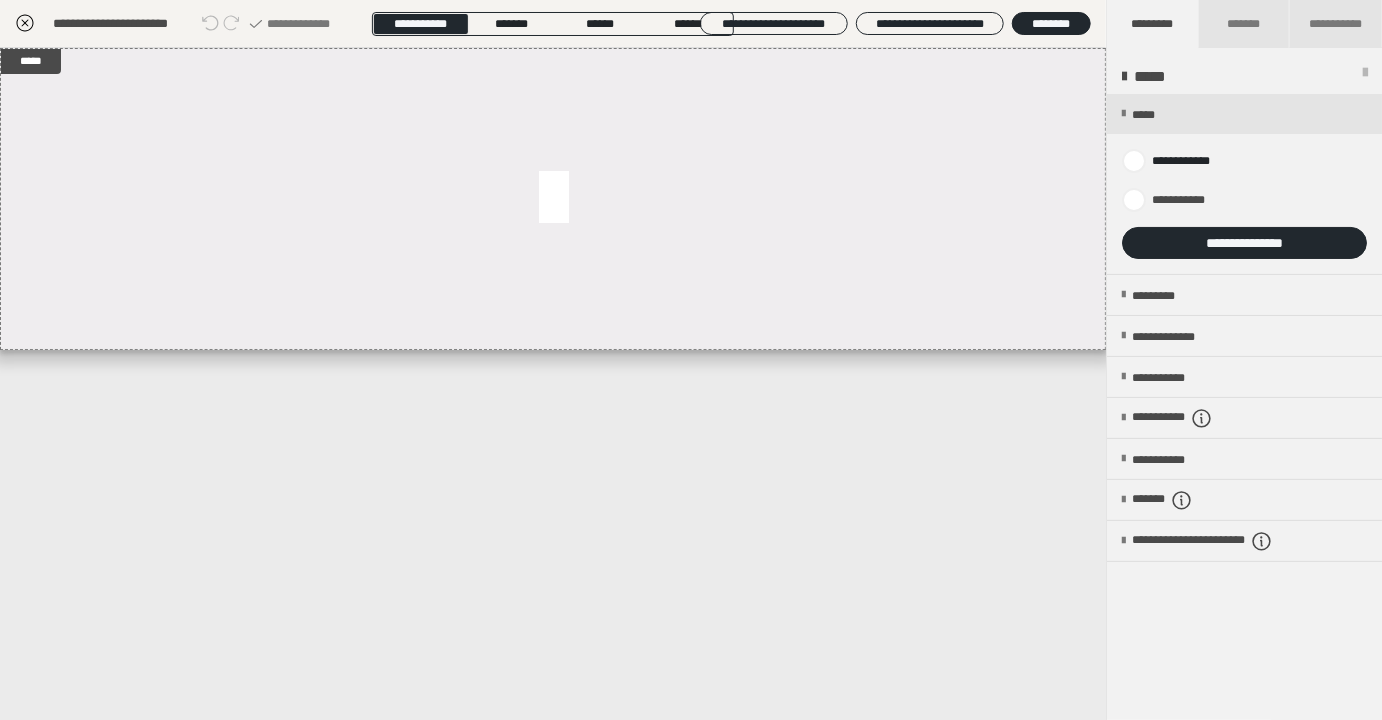 click on "**********" at bounding box center (1244, 184) 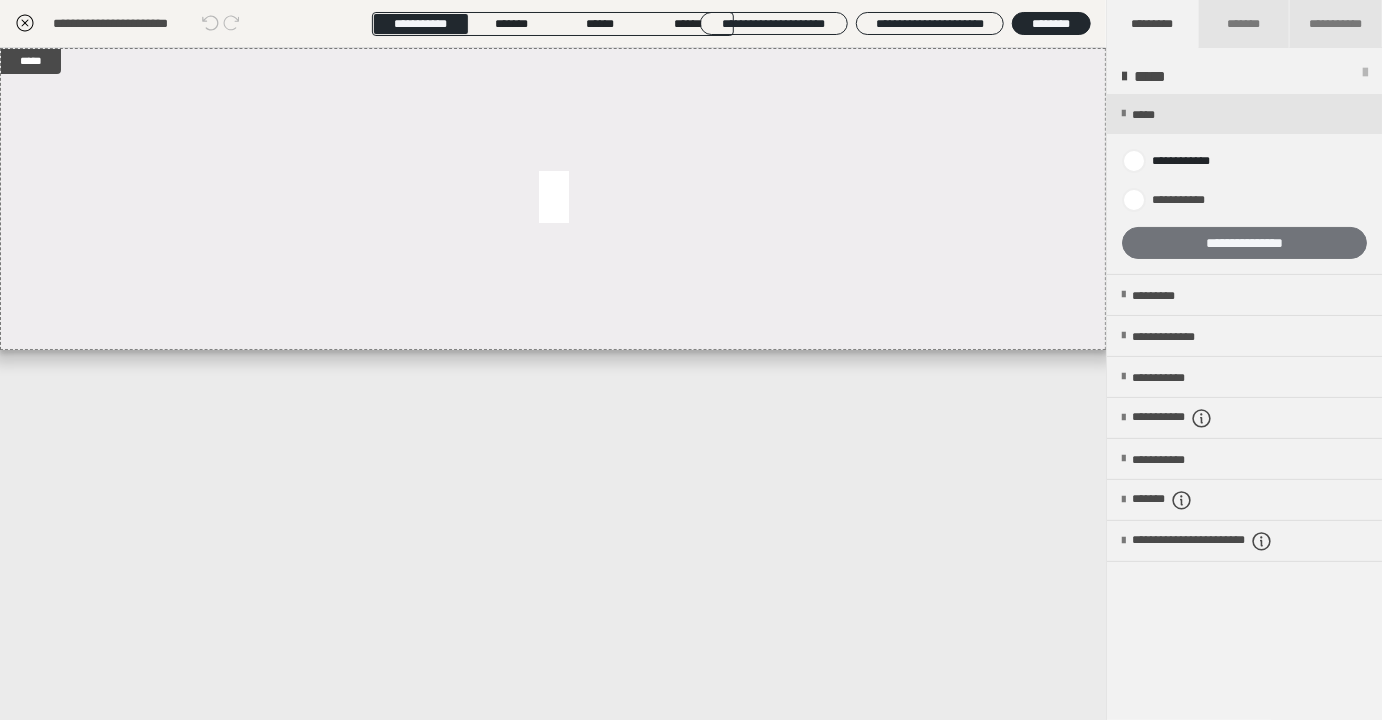 click on "**********" at bounding box center [1244, 243] 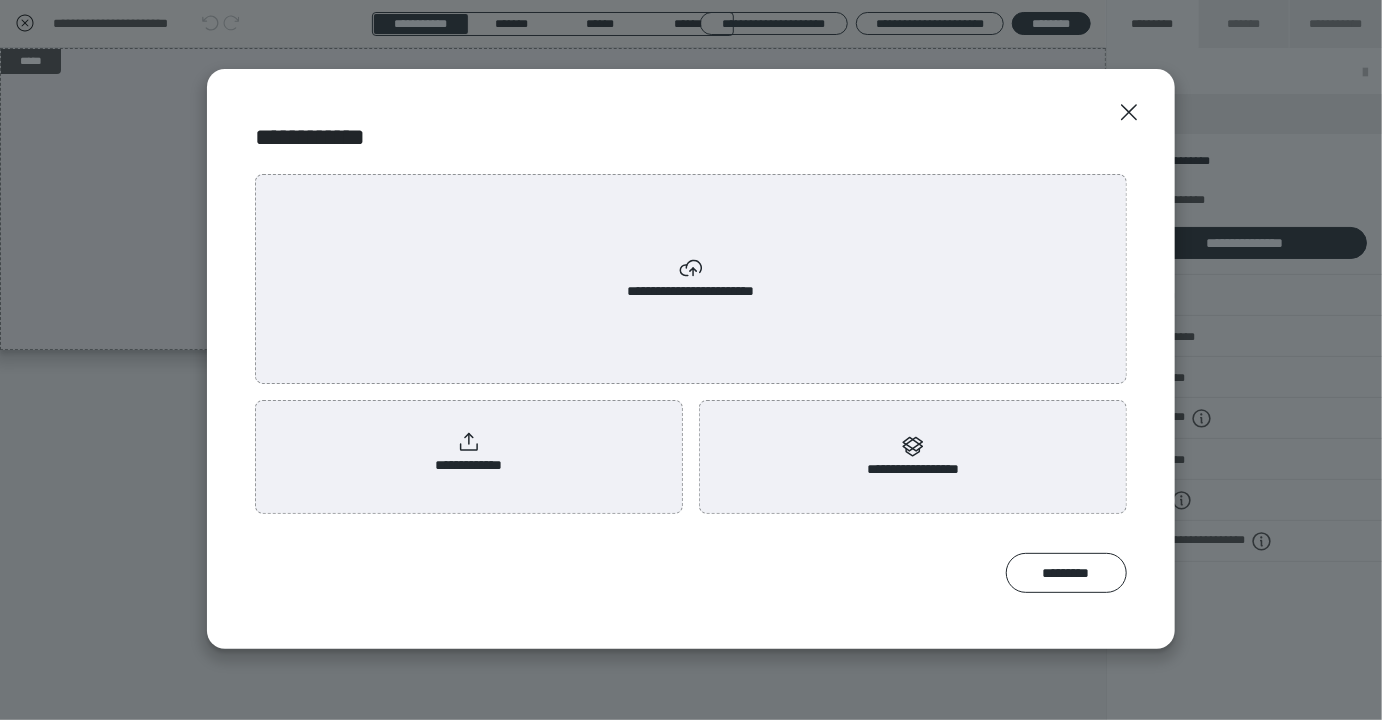 click on "**********" at bounding box center (469, 453) 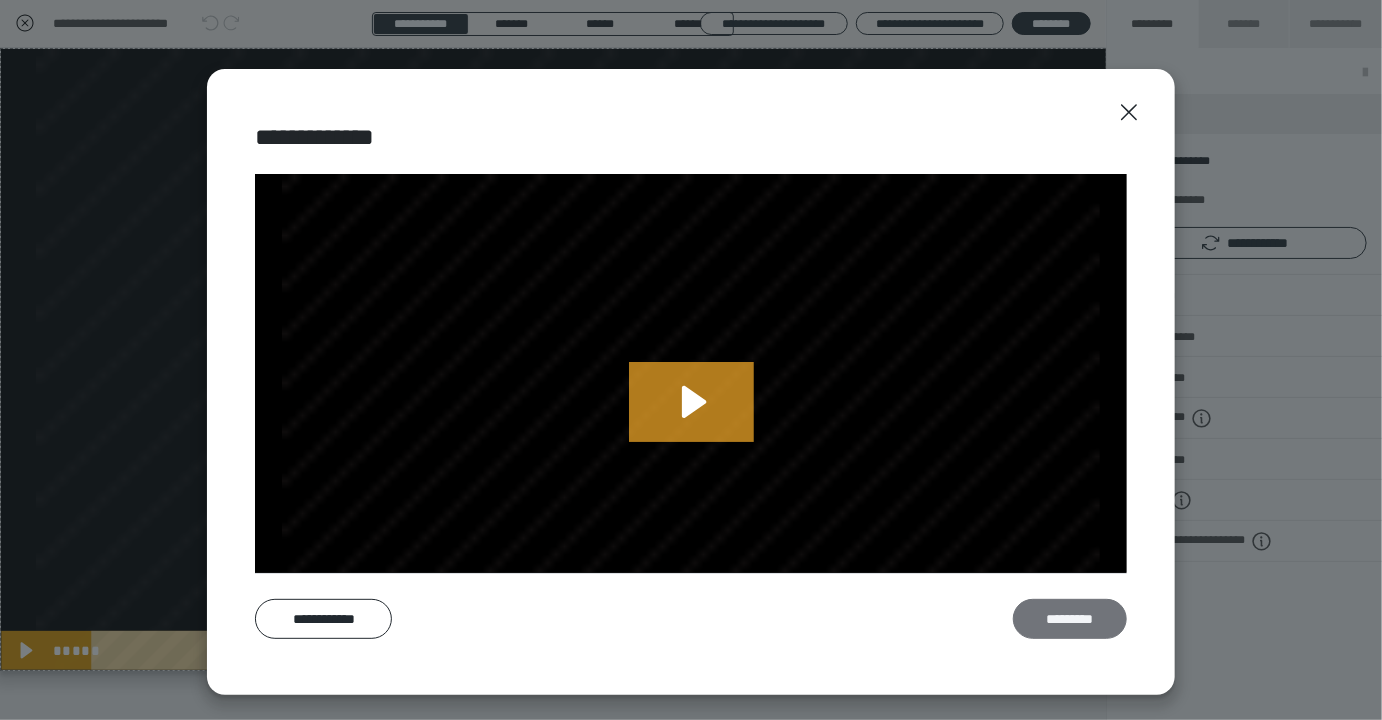 click on "*********" at bounding box center [1070, 619] 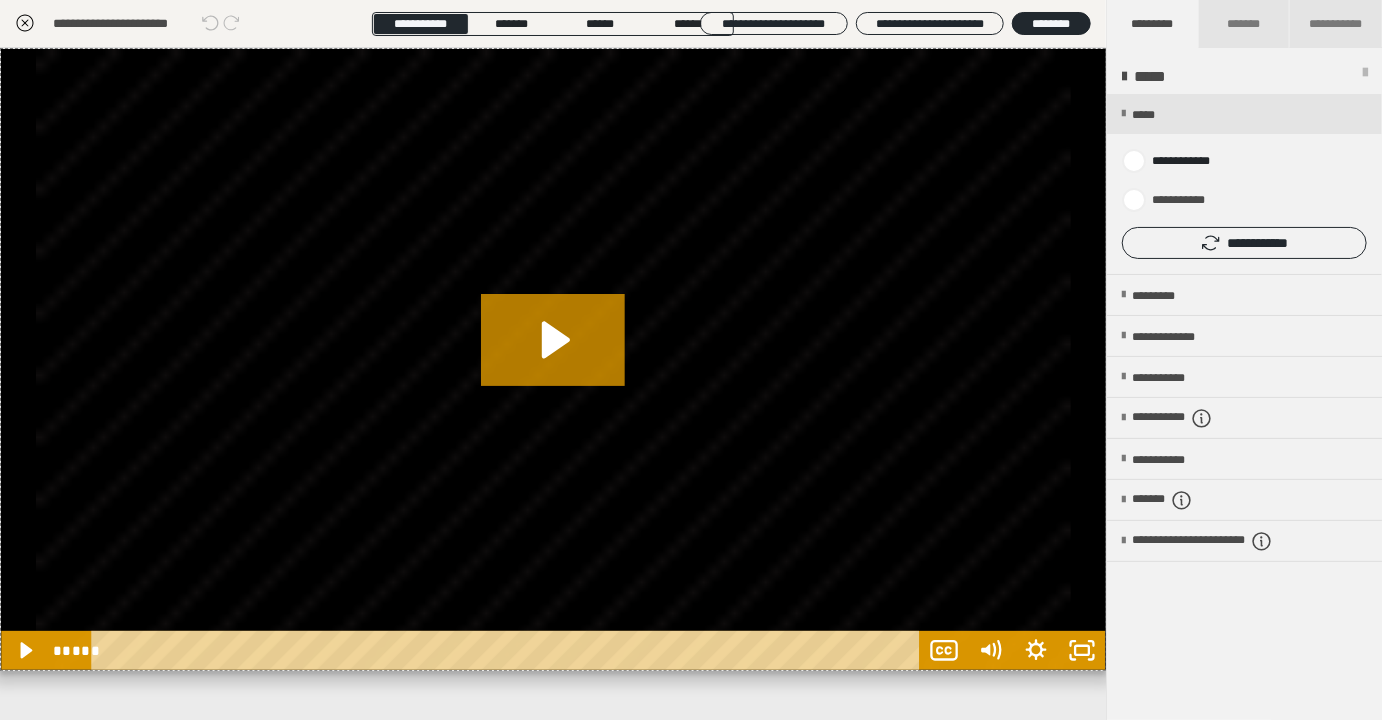 click 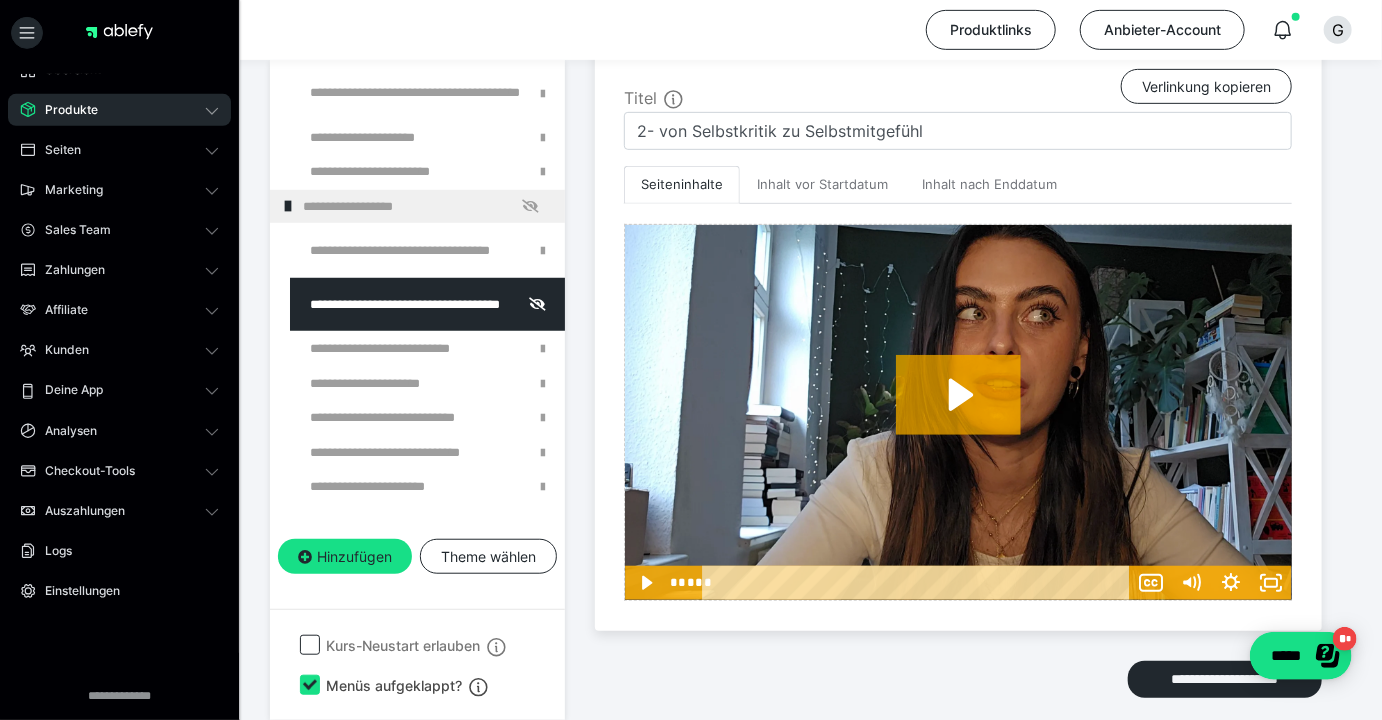 scroll, scrollTop: 482, scrollLeft: 0, axis: vertical 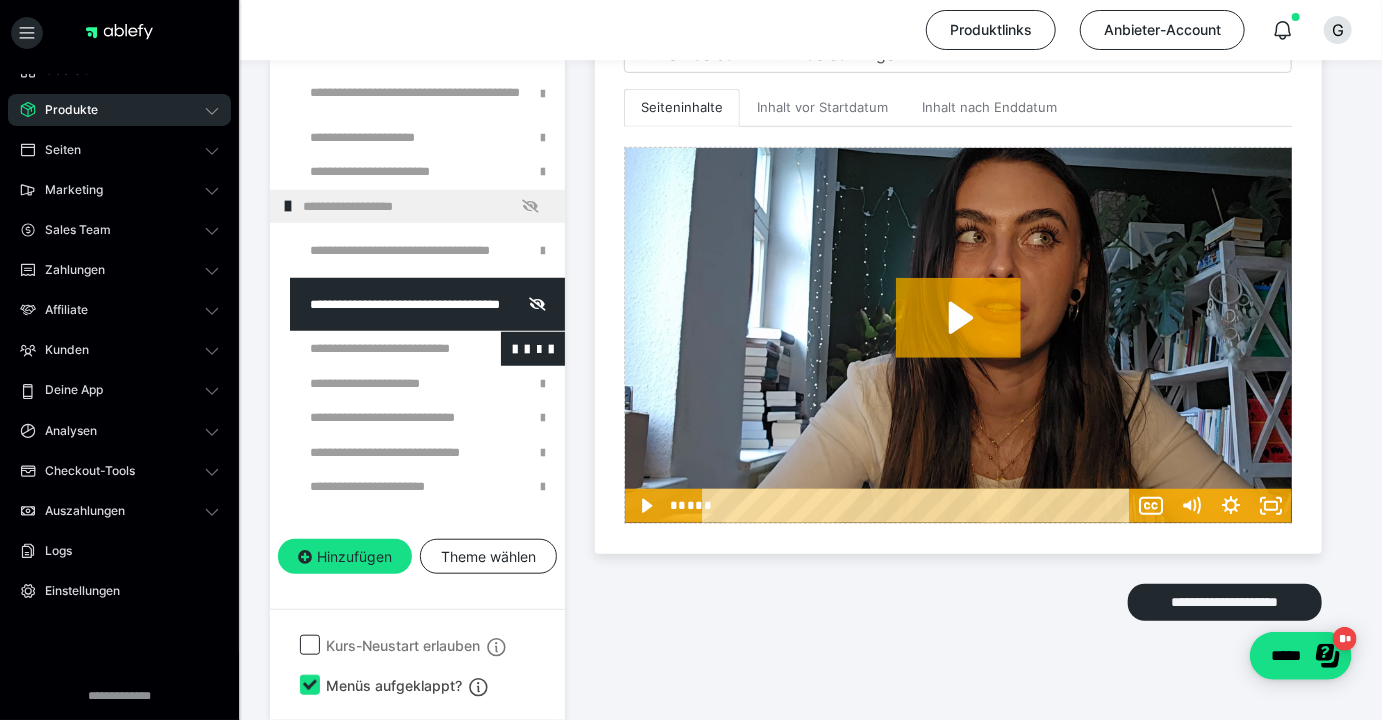 click at bounding box center [375, 349] 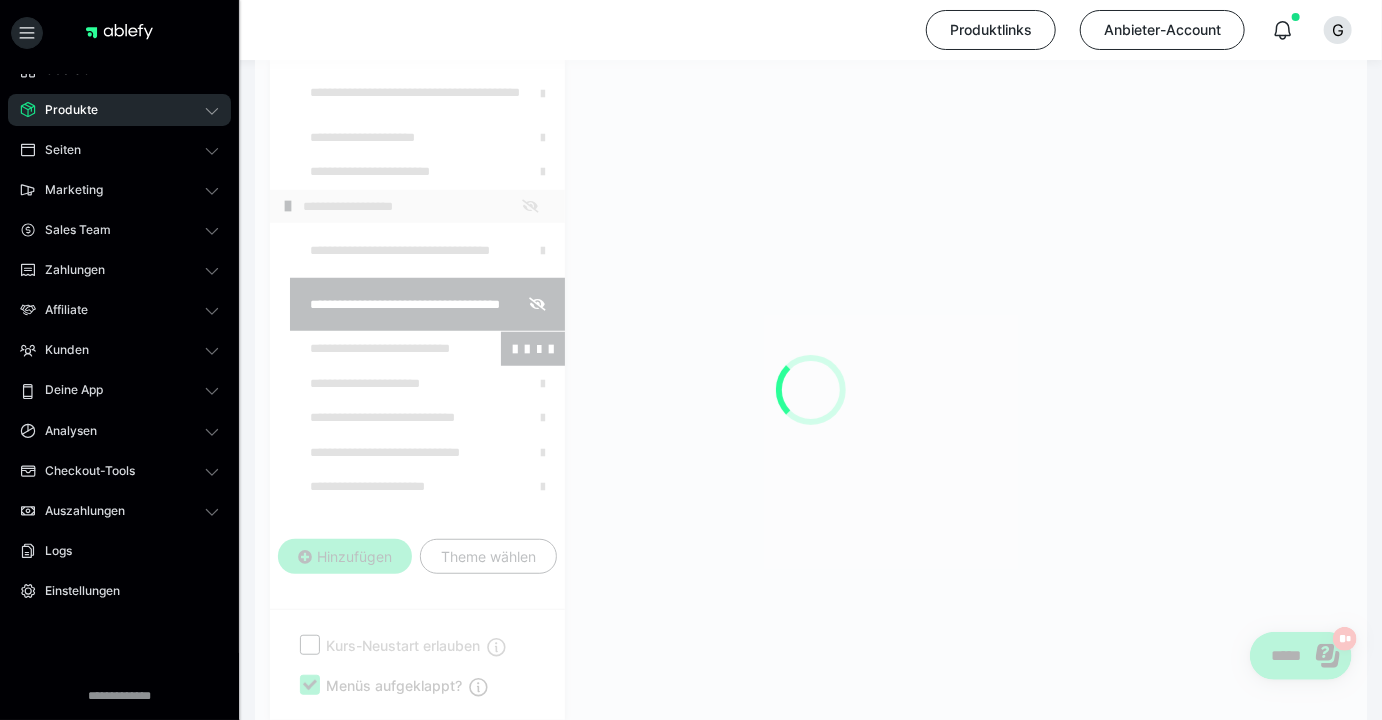 scroll, scrollTop: 289, scrollLeft: 0, axis: vertical 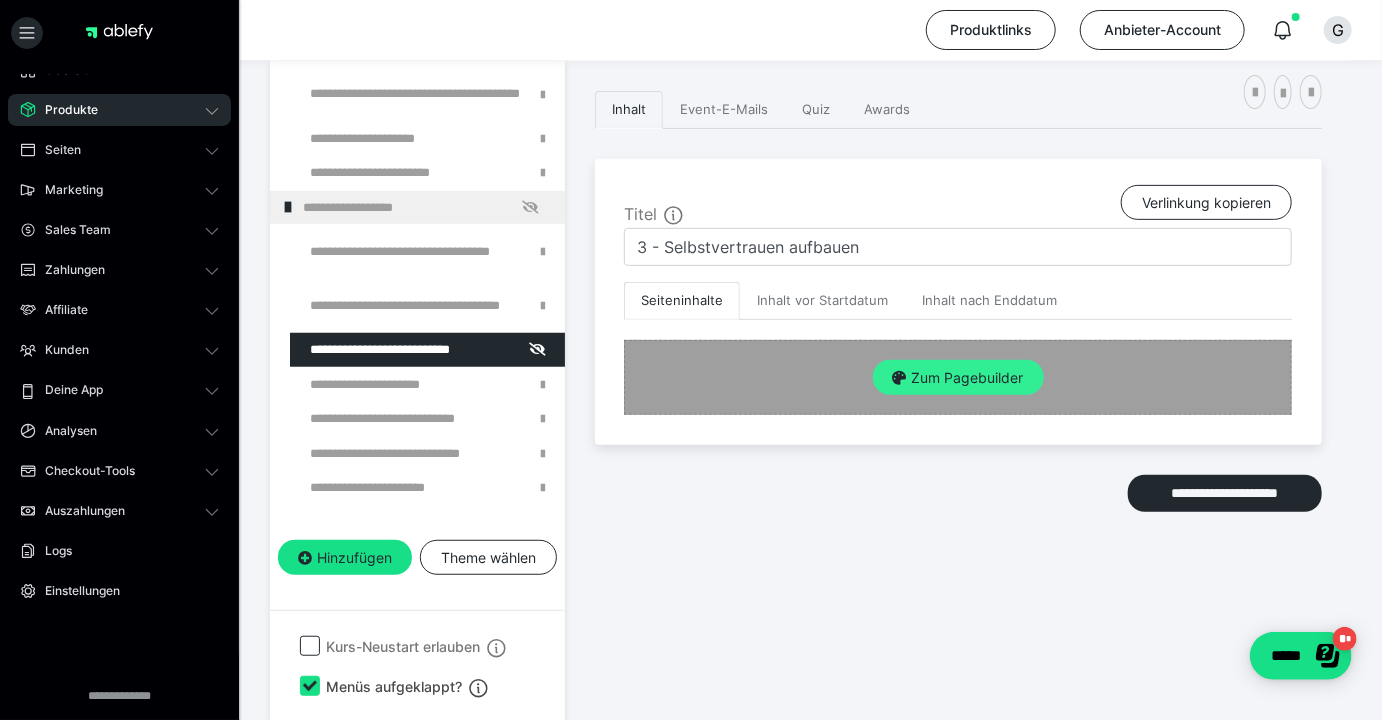 click on "Zum Pagebuilder" at bounding box center [958, 378] 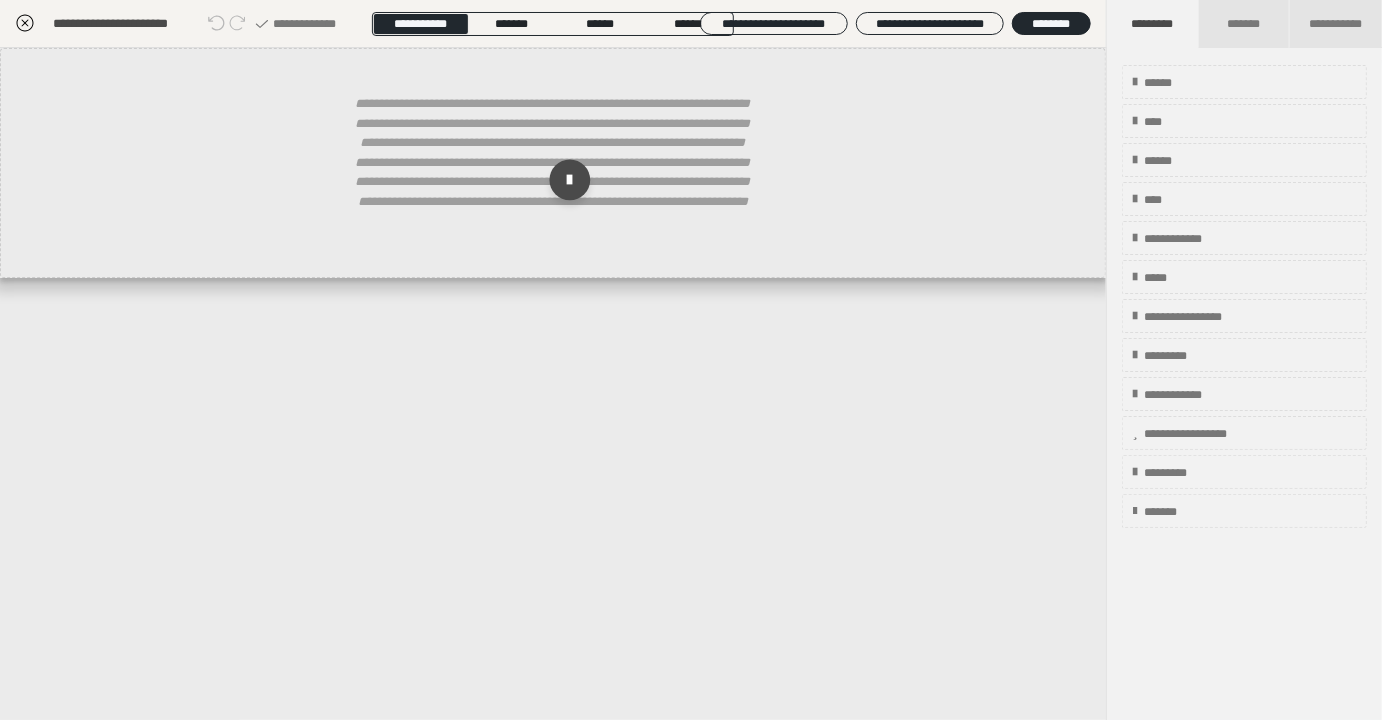 click at bounding box center (570, 180) 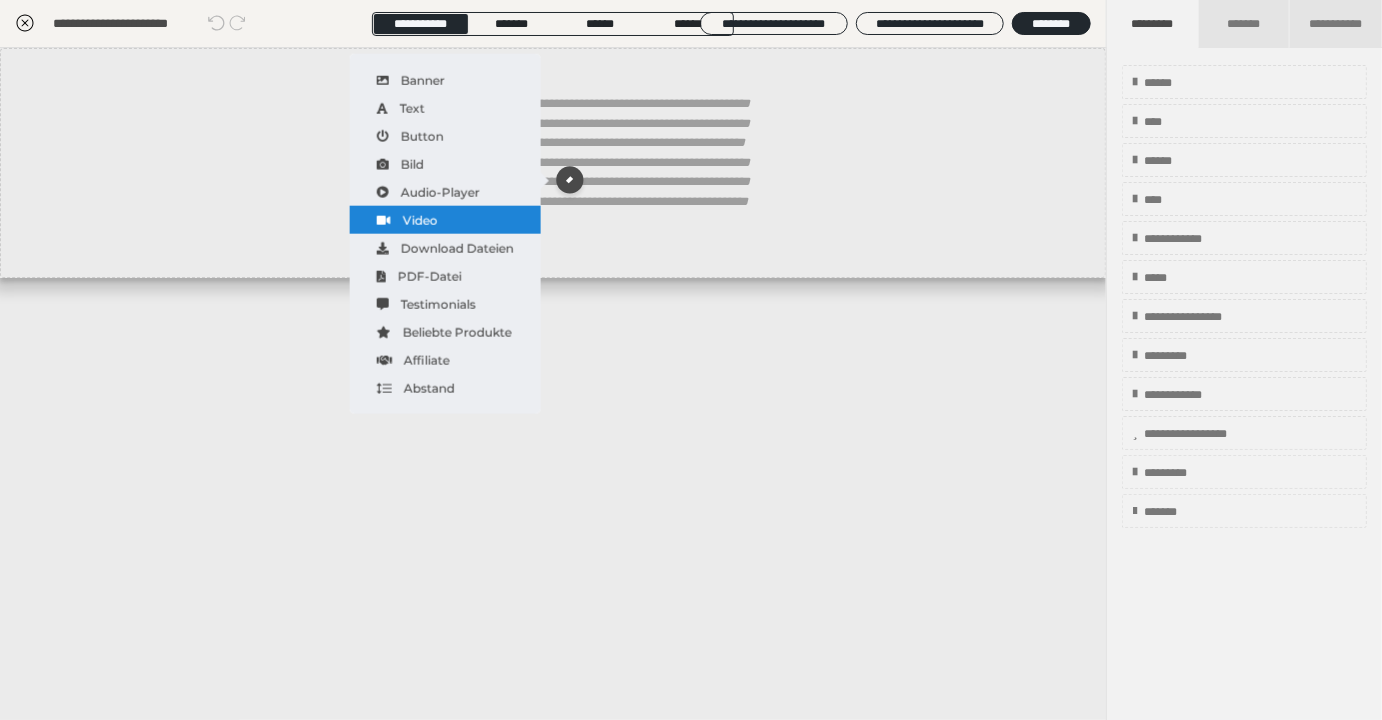 click on "Video" at bounding box center (445, 220) 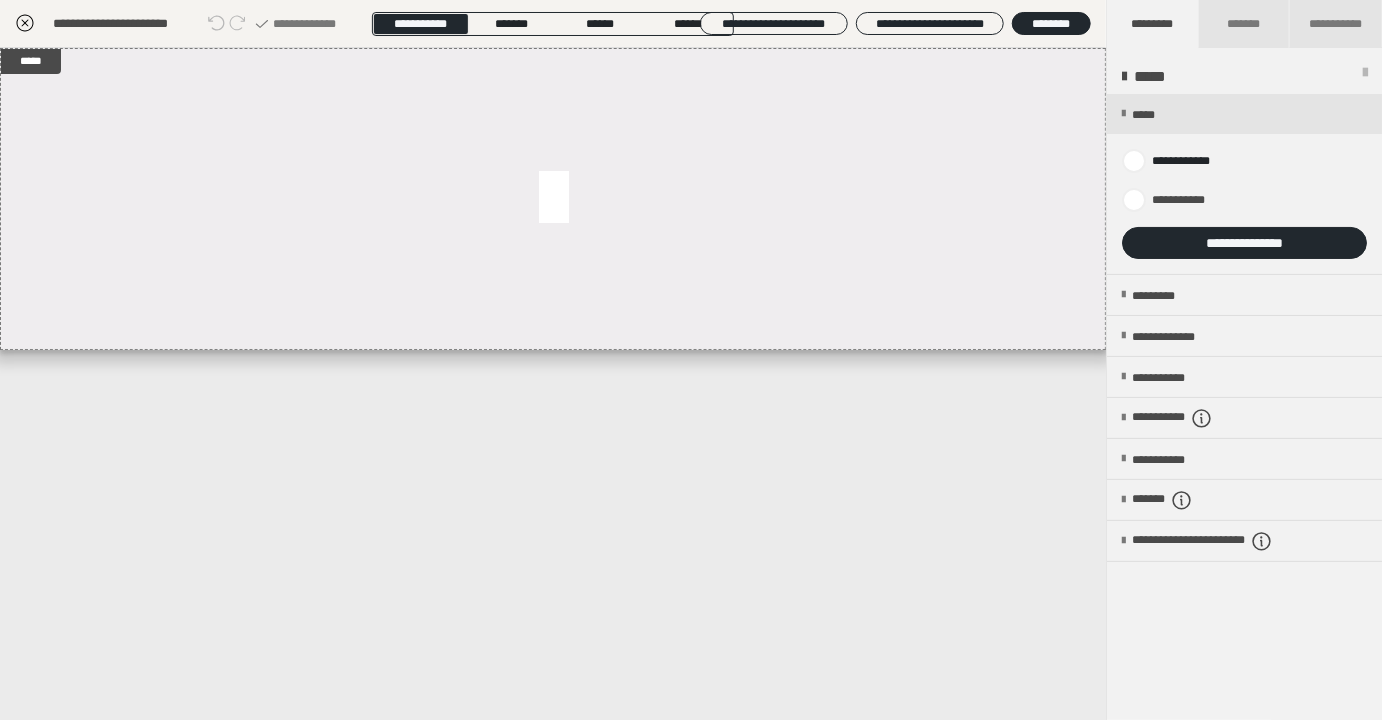 click on "**********" at bounding box center (1244, 243) 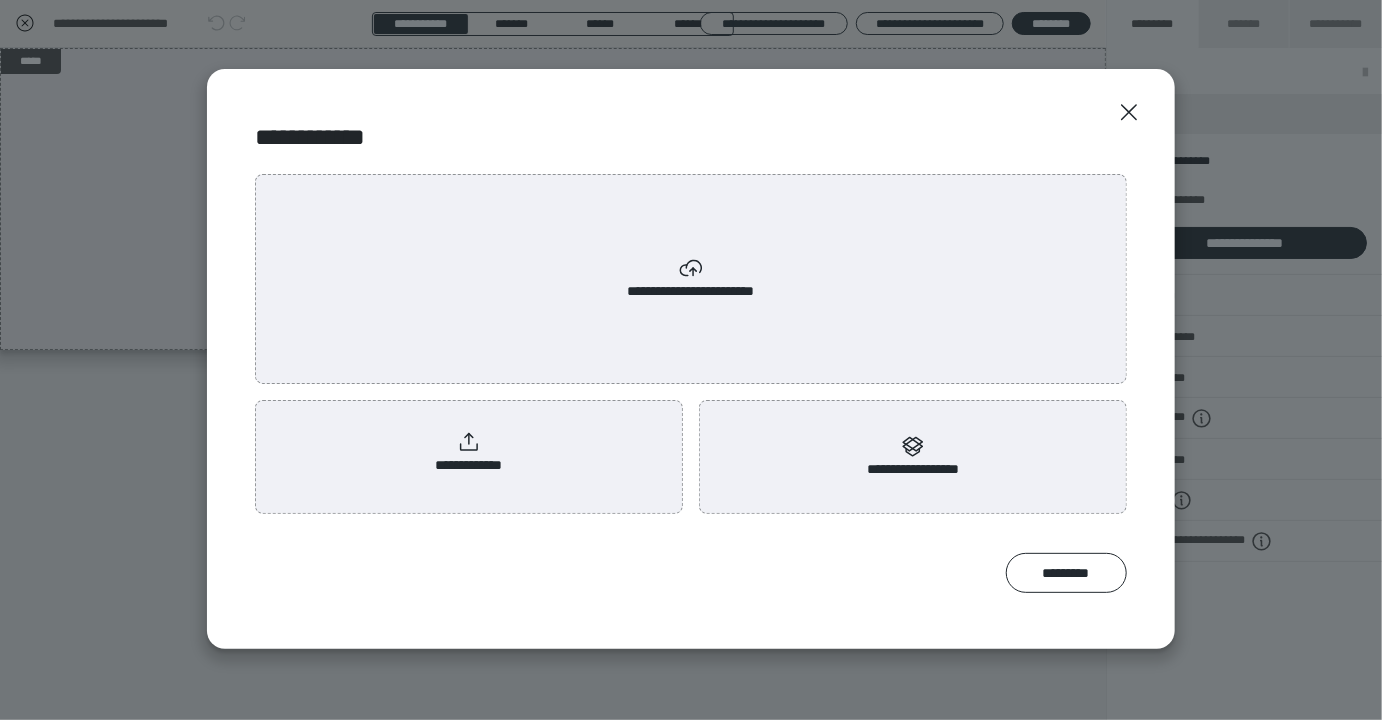 click on "**********" at bounding box center (469, 453) 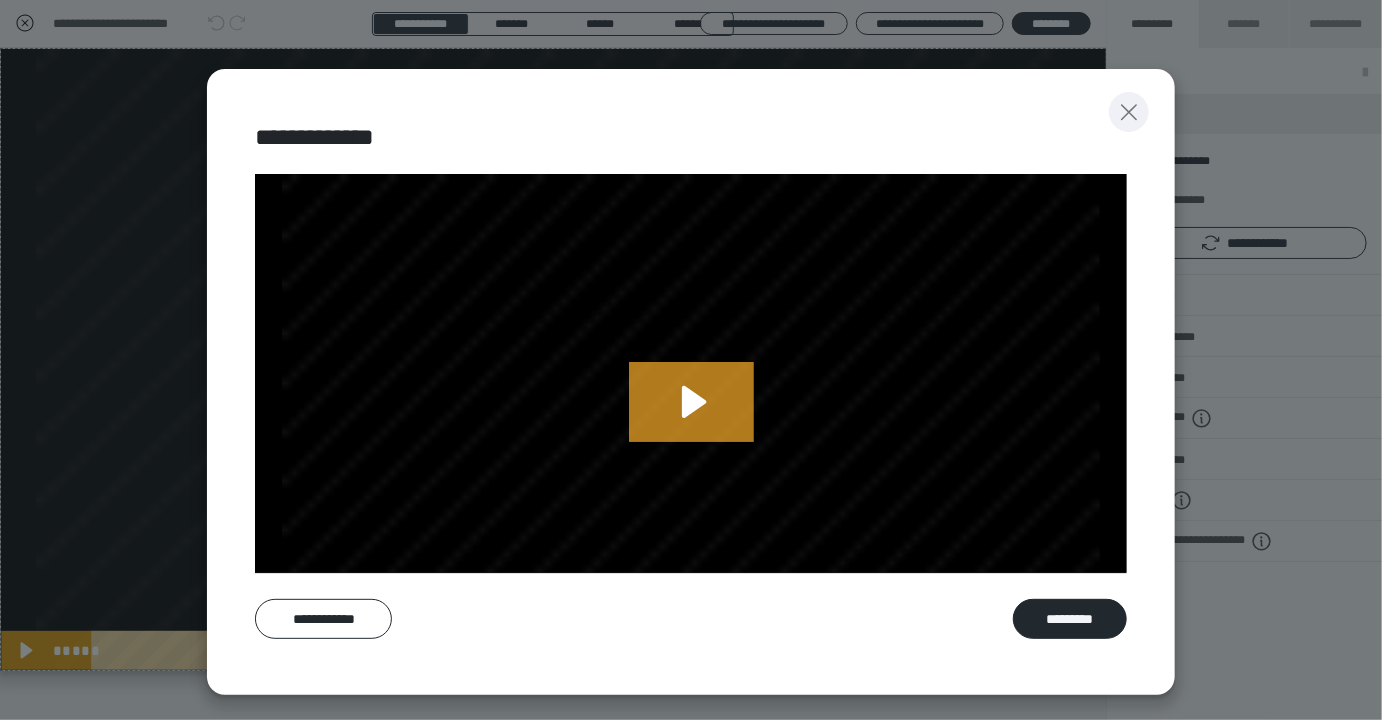 click 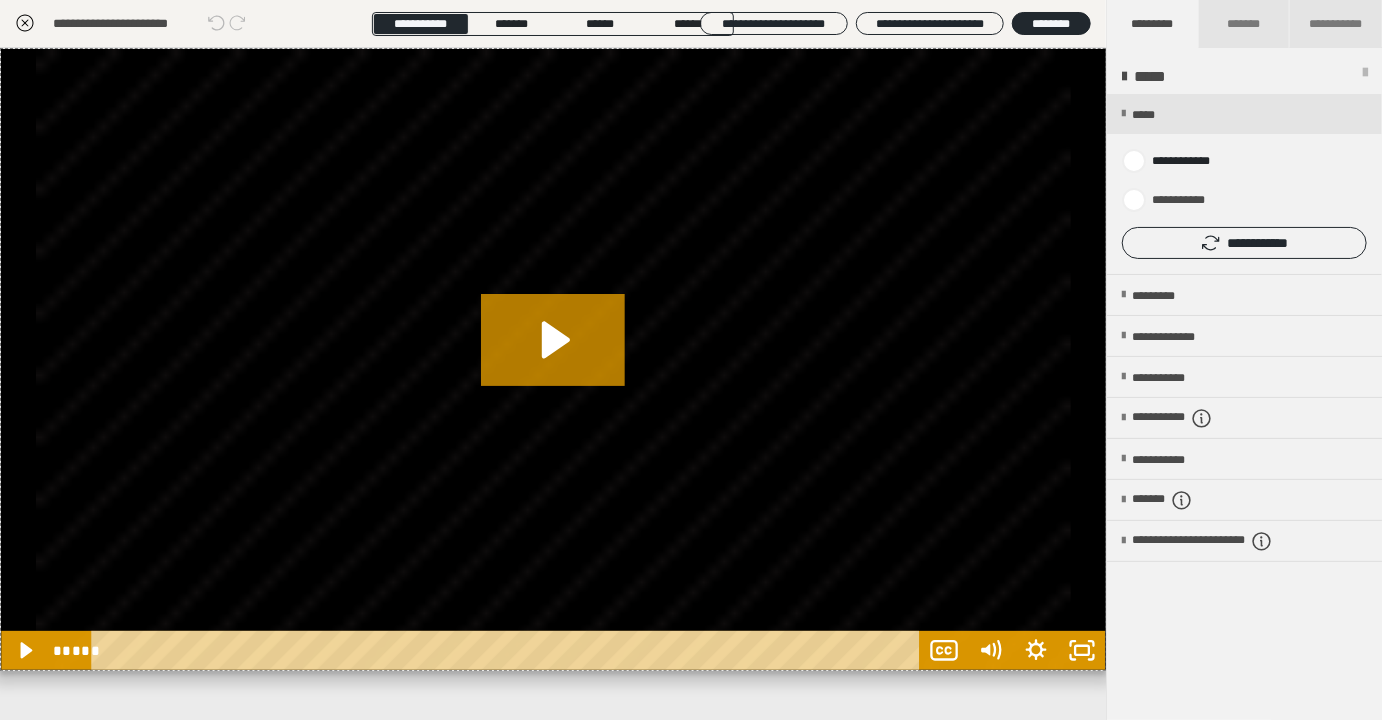 click 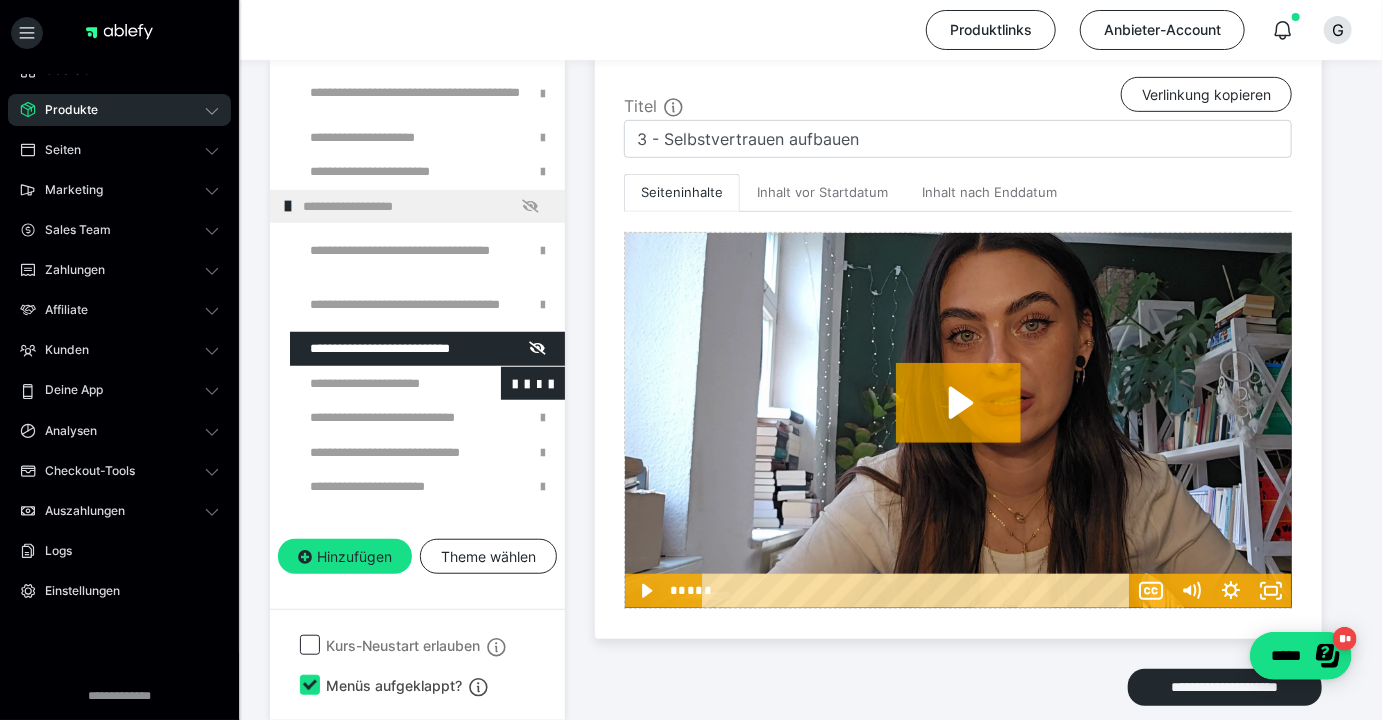 click at bounding box center [375, 384] 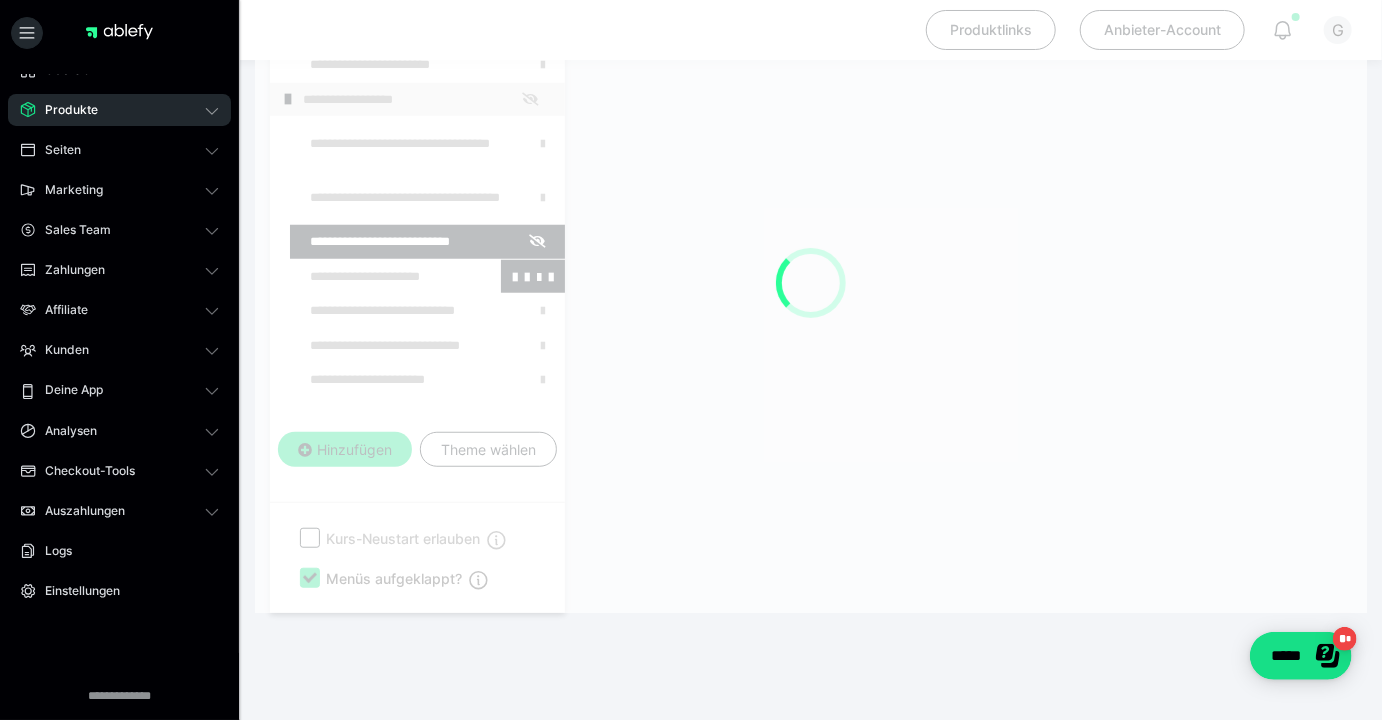 scroll, scrollTop: 289, scrollLeft: 0, axis: vertical 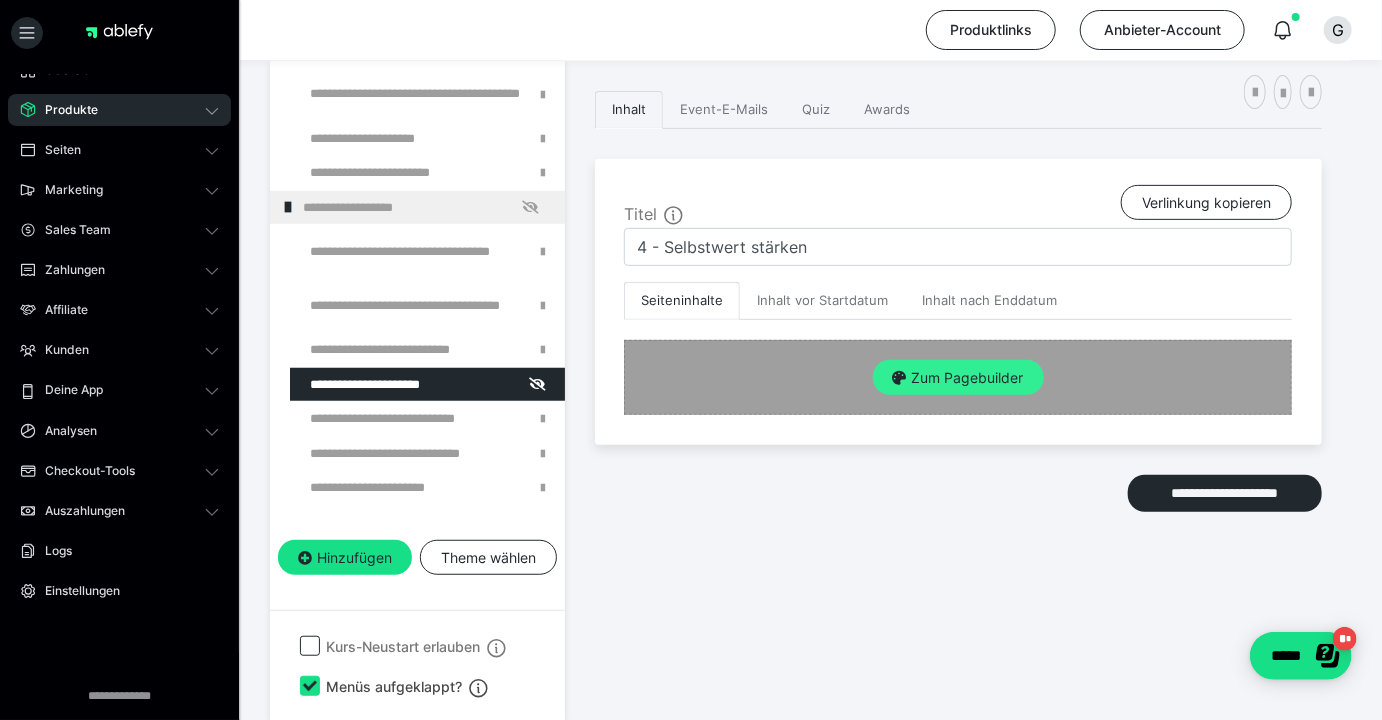 click on "Zum Pagebuilder" at bounding box center (958, 378) 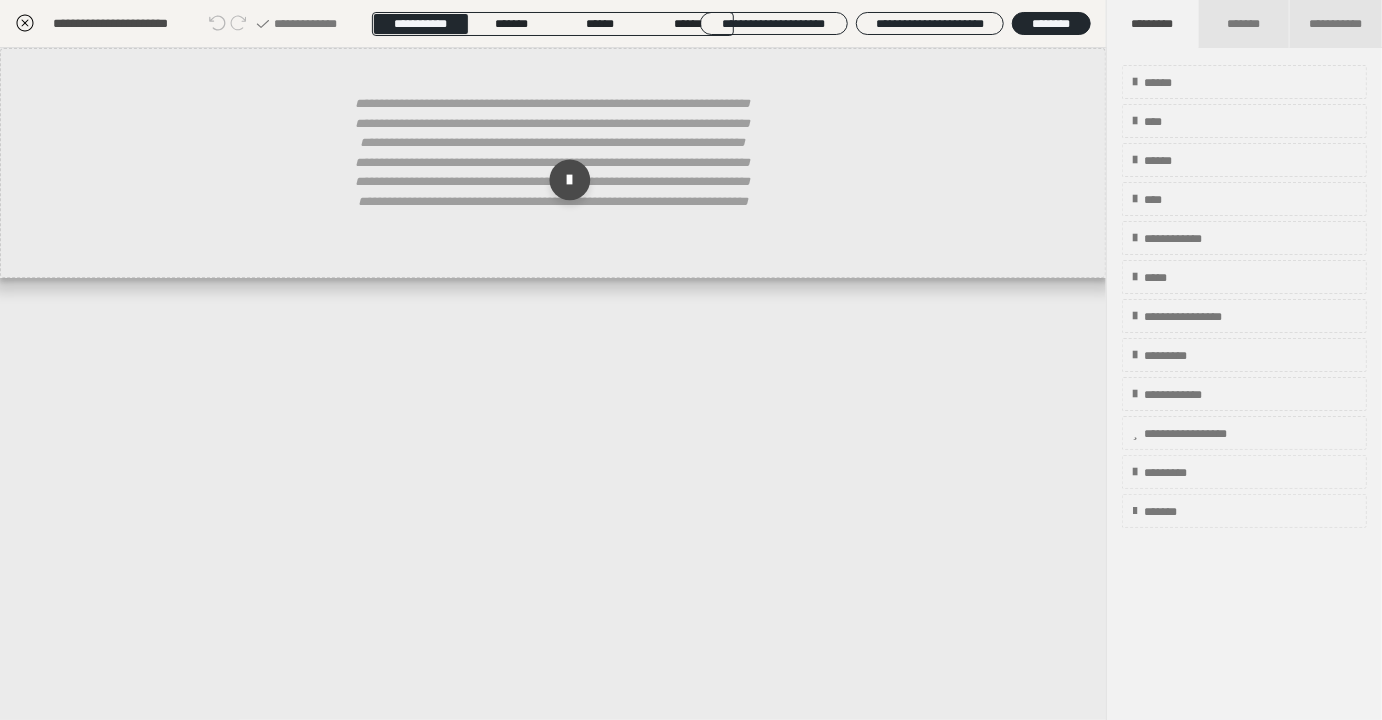 click at bounding box center (570, 180) 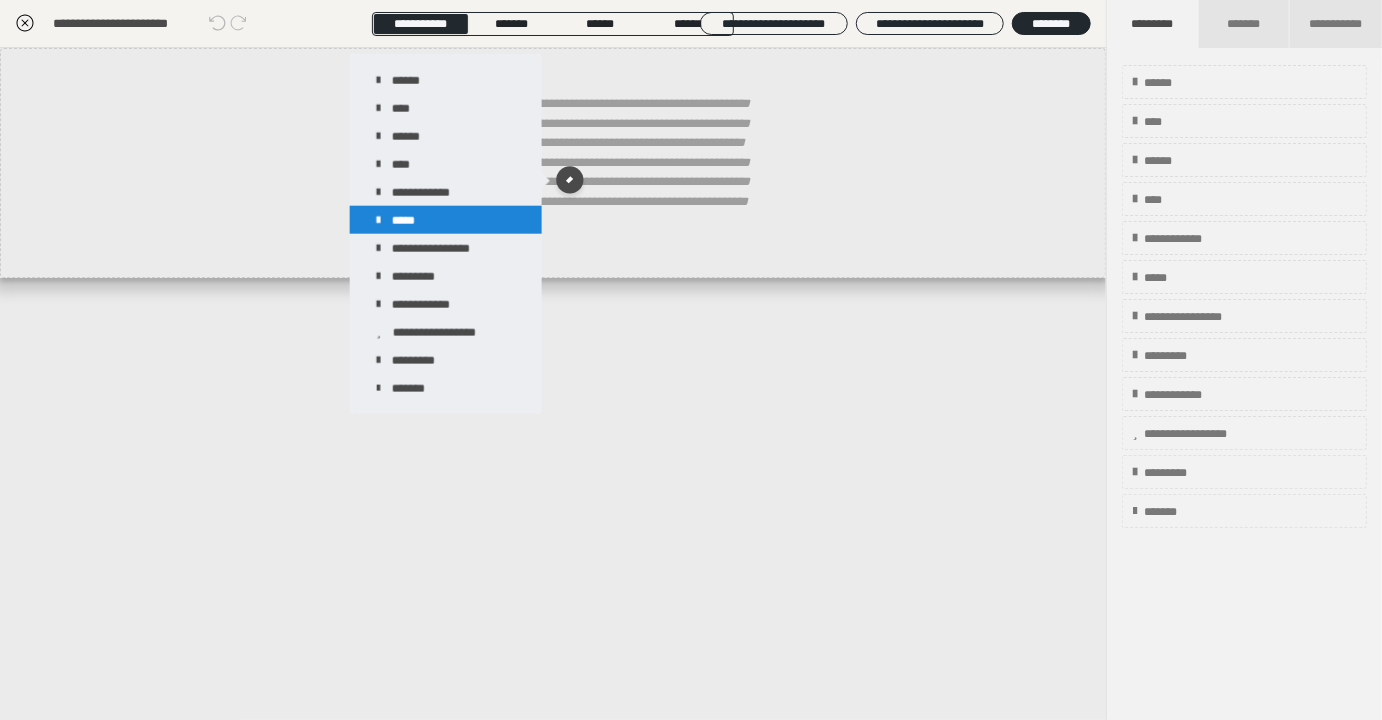 click on "*****" at bounding box center [446, 220] 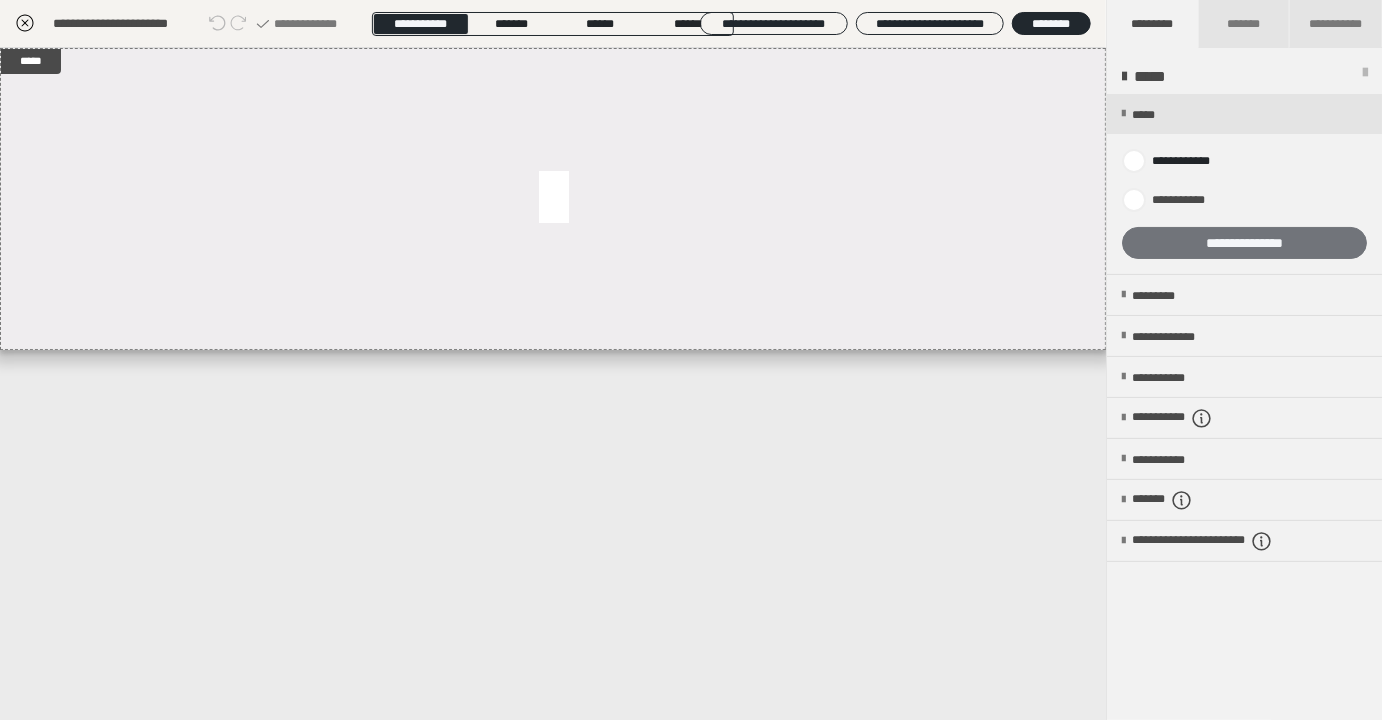 click on "**********" at bounding box center [1244, 243] 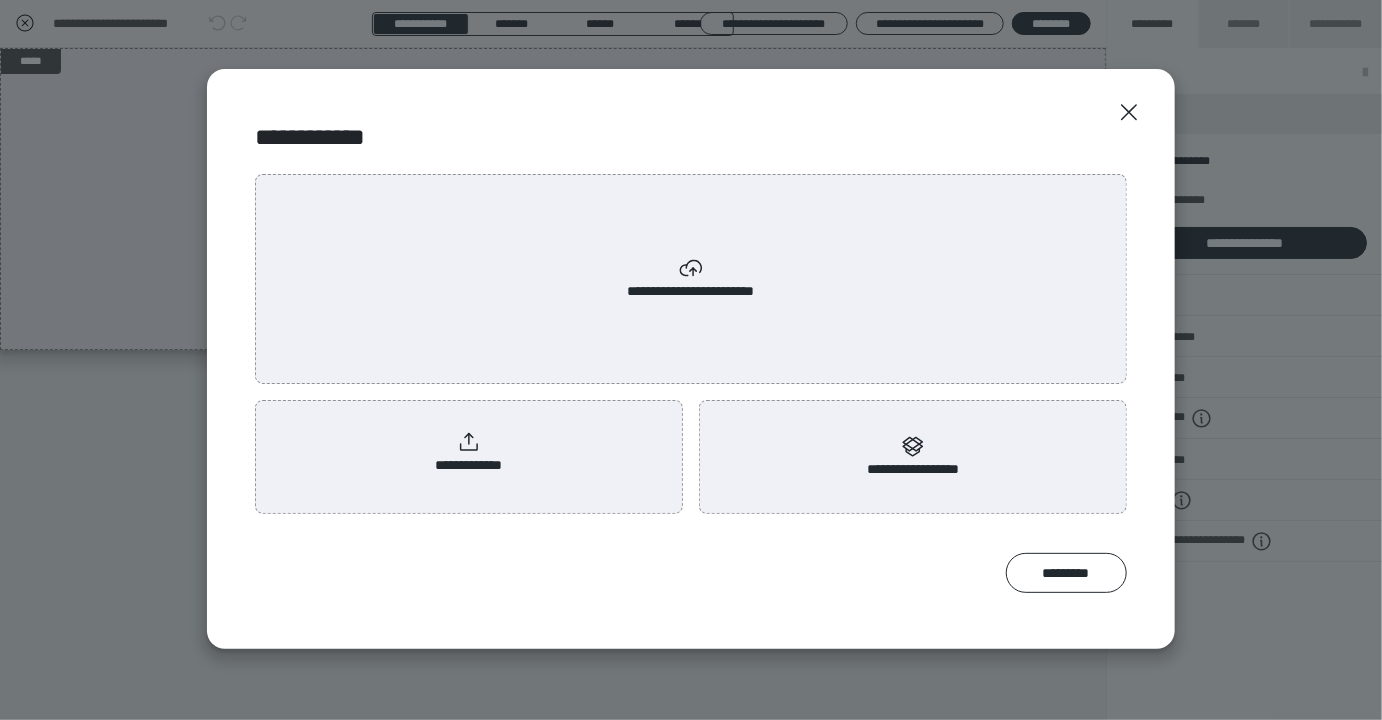 click on "**********" at bounding box center (469, 453) 